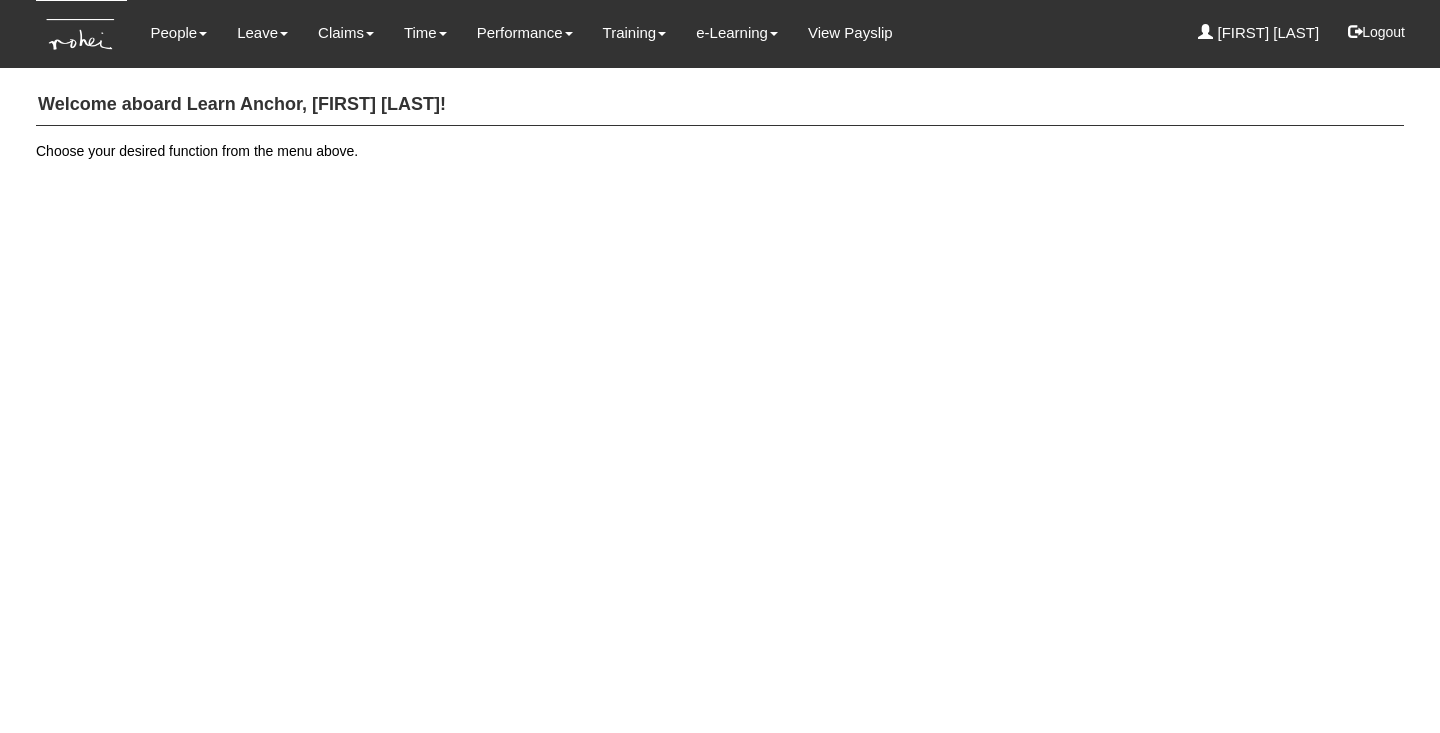 scroll, scrollTop: 0, scrollLeft: 0, axis: both 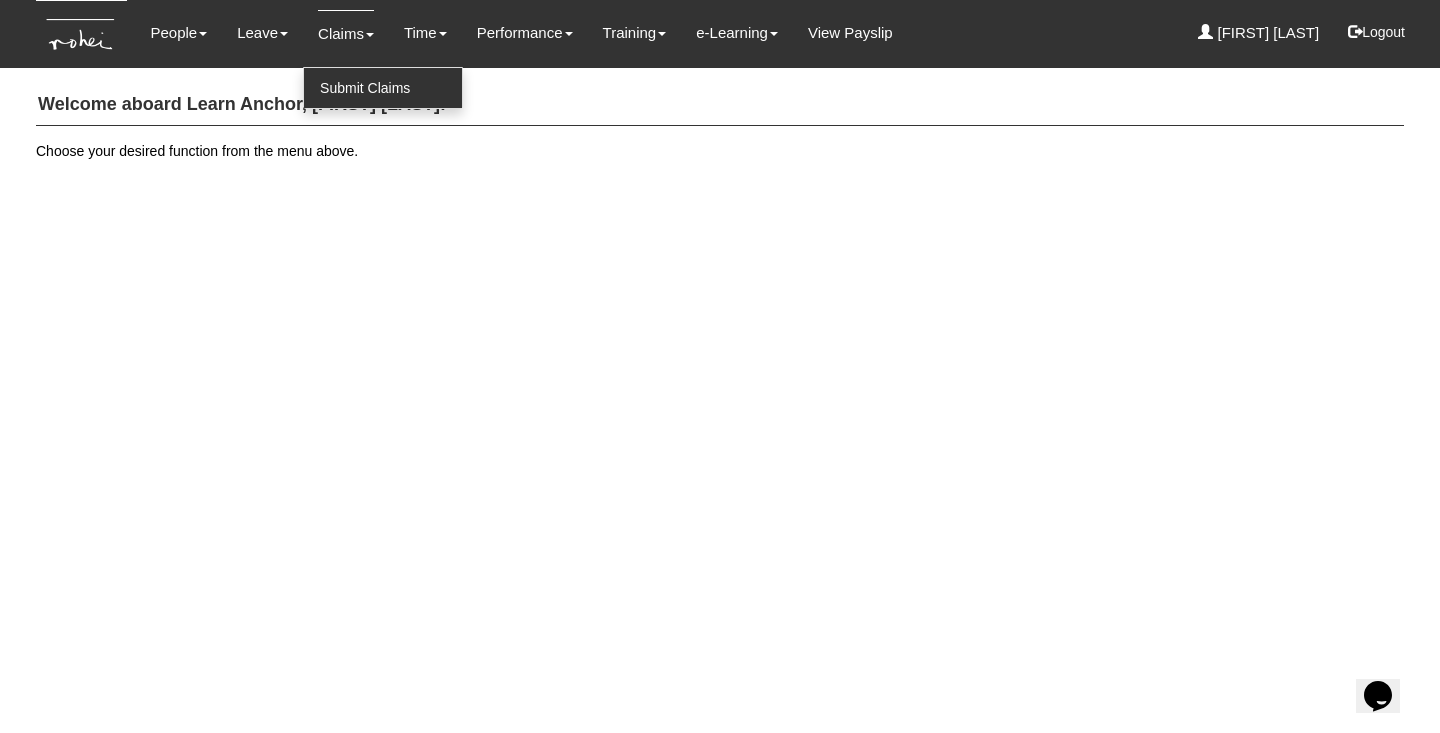 click on "Submit Claims" at bounding box center [383, 88] 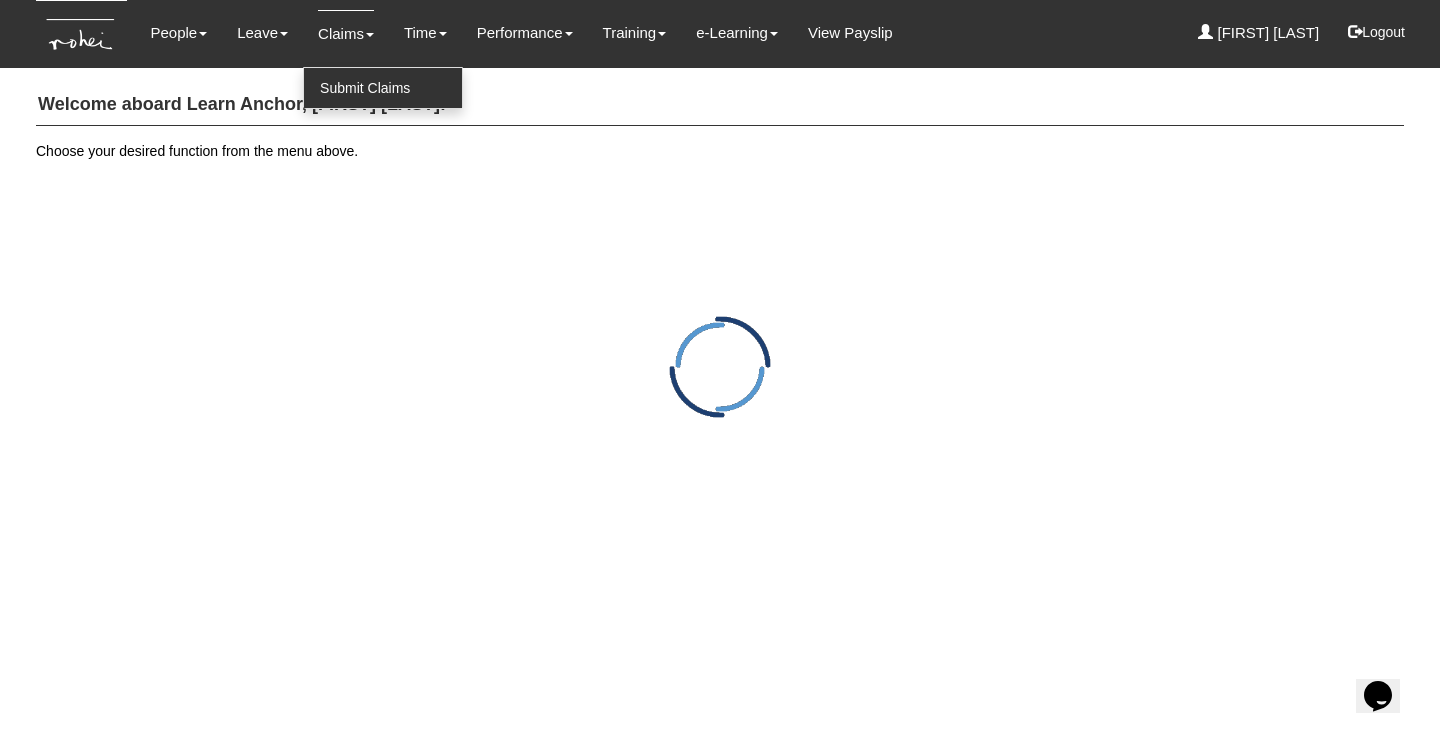 click on "Submit Claims" at bounding box center [383, 88] 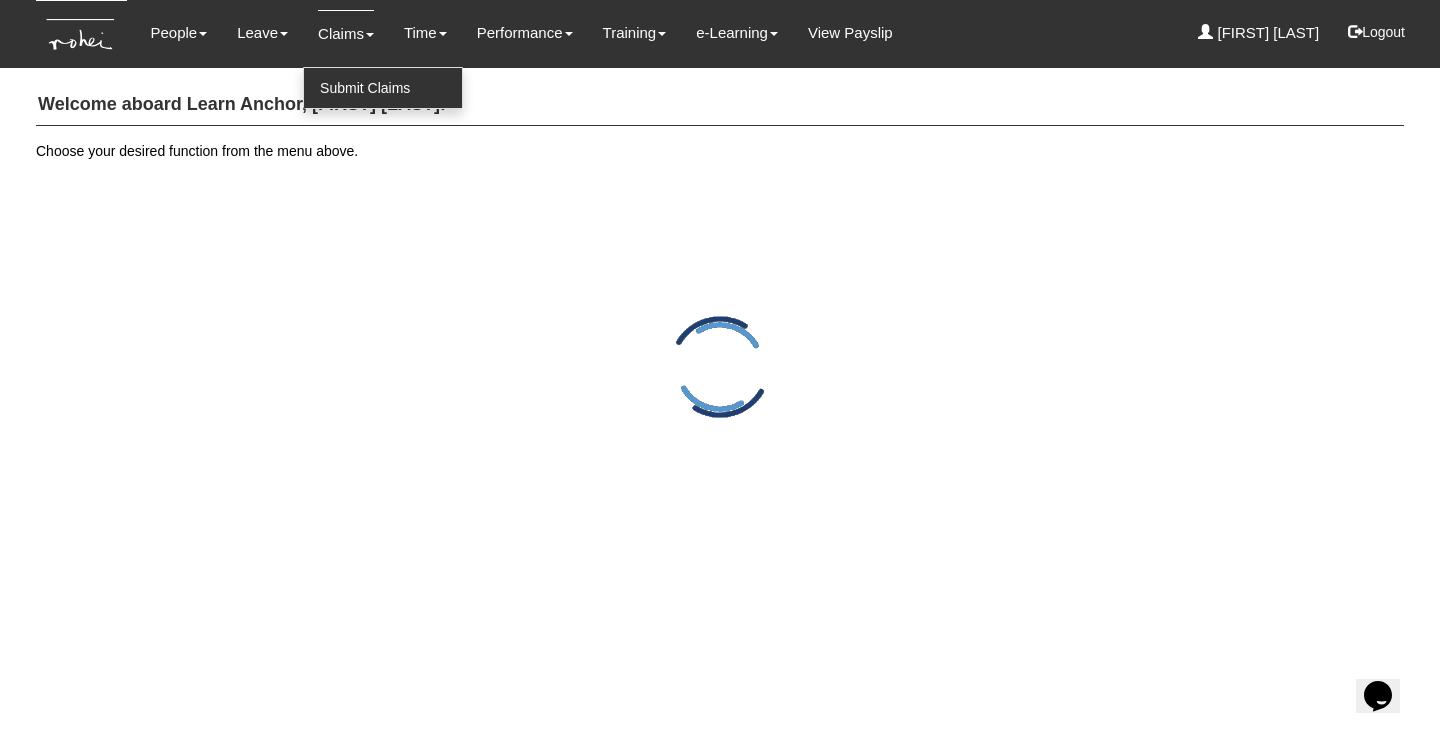 click on "Submit Claims" at bounding box center [383, 88] 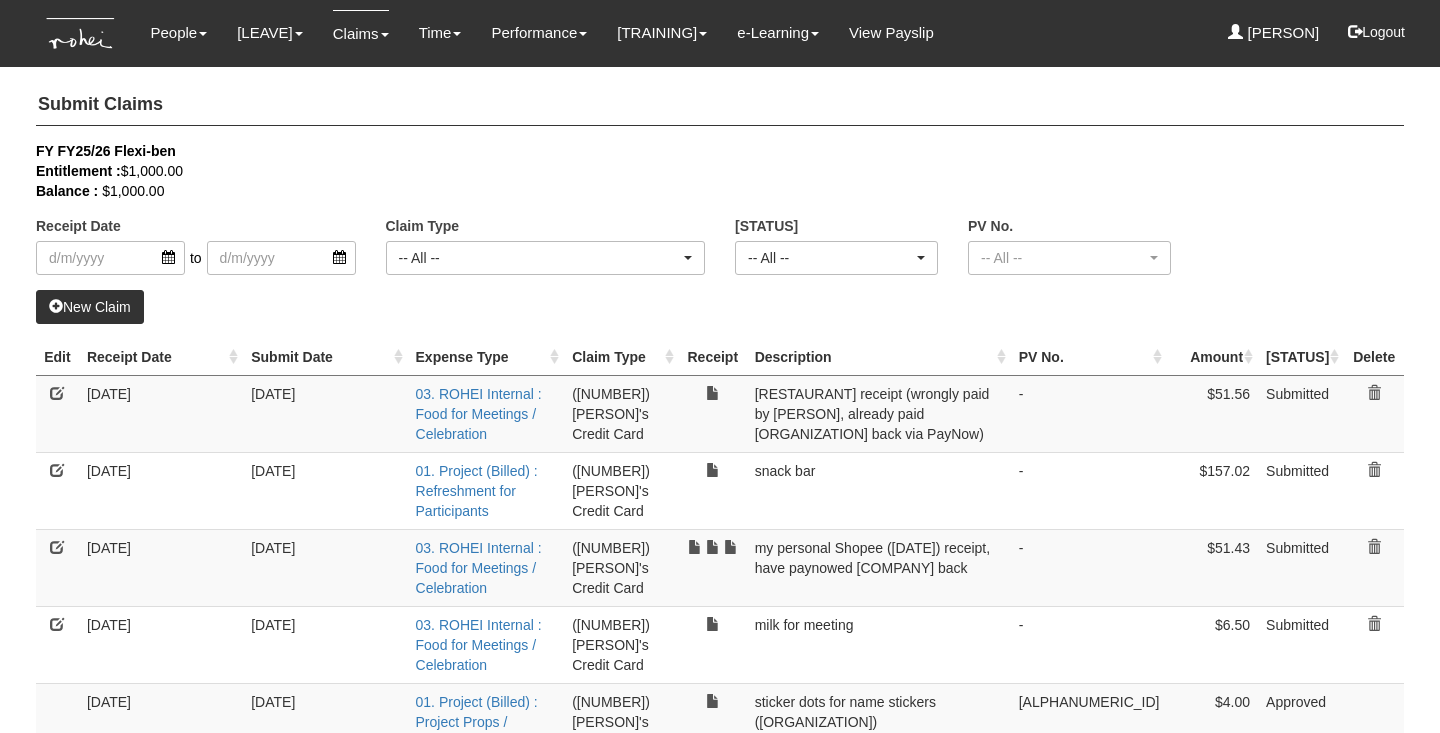 scroll, scrollTop: 0, scrollLeft: 0, axis: both 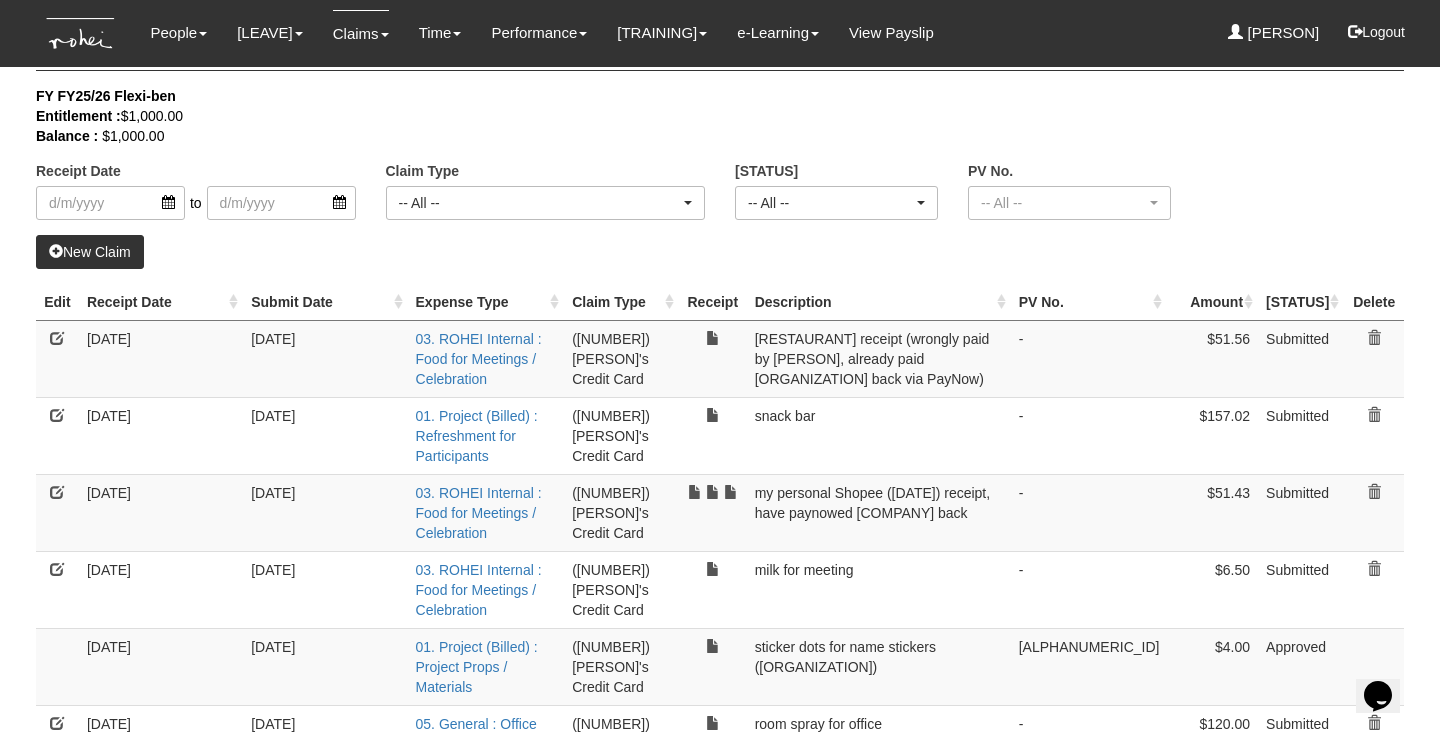 click on "New Claim" at bounding box center [90, 252] 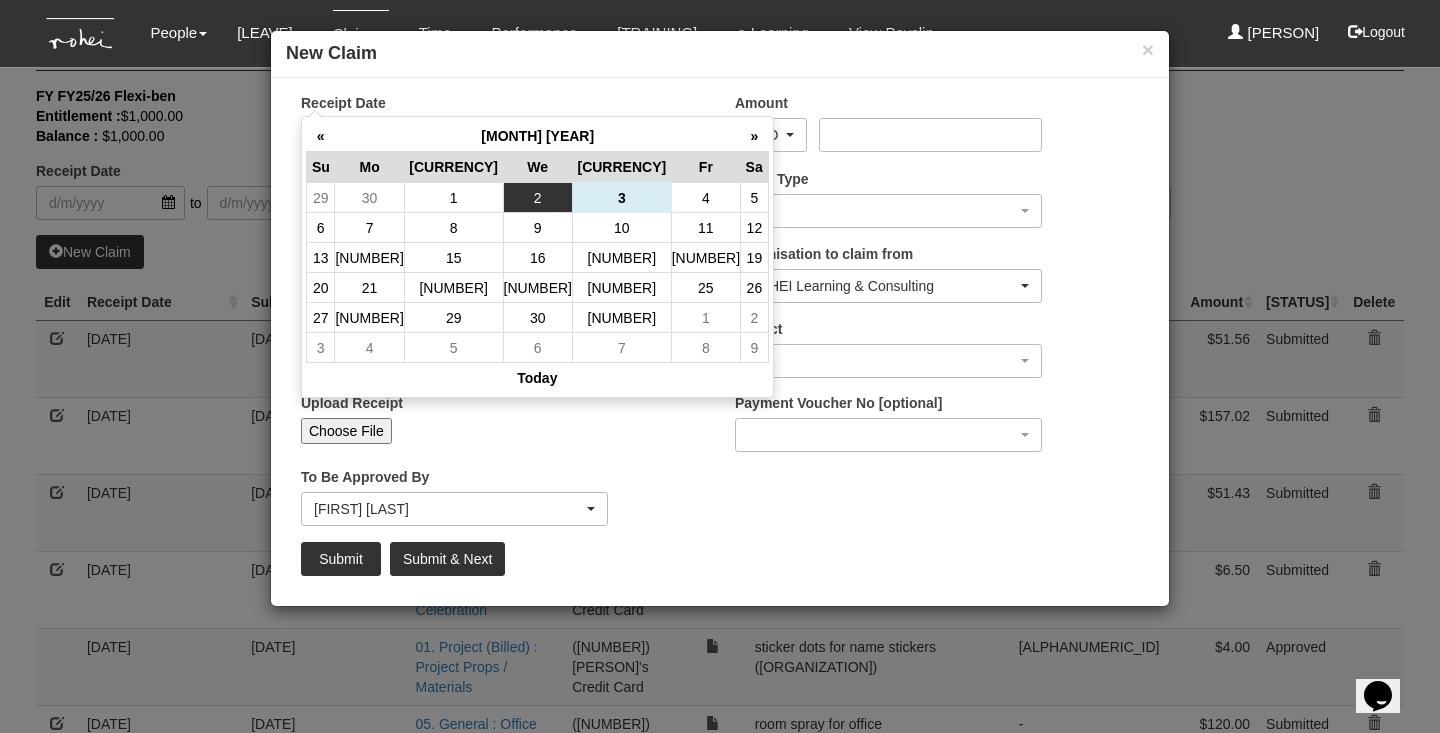 click on "2" at bounding box center (537, 198) 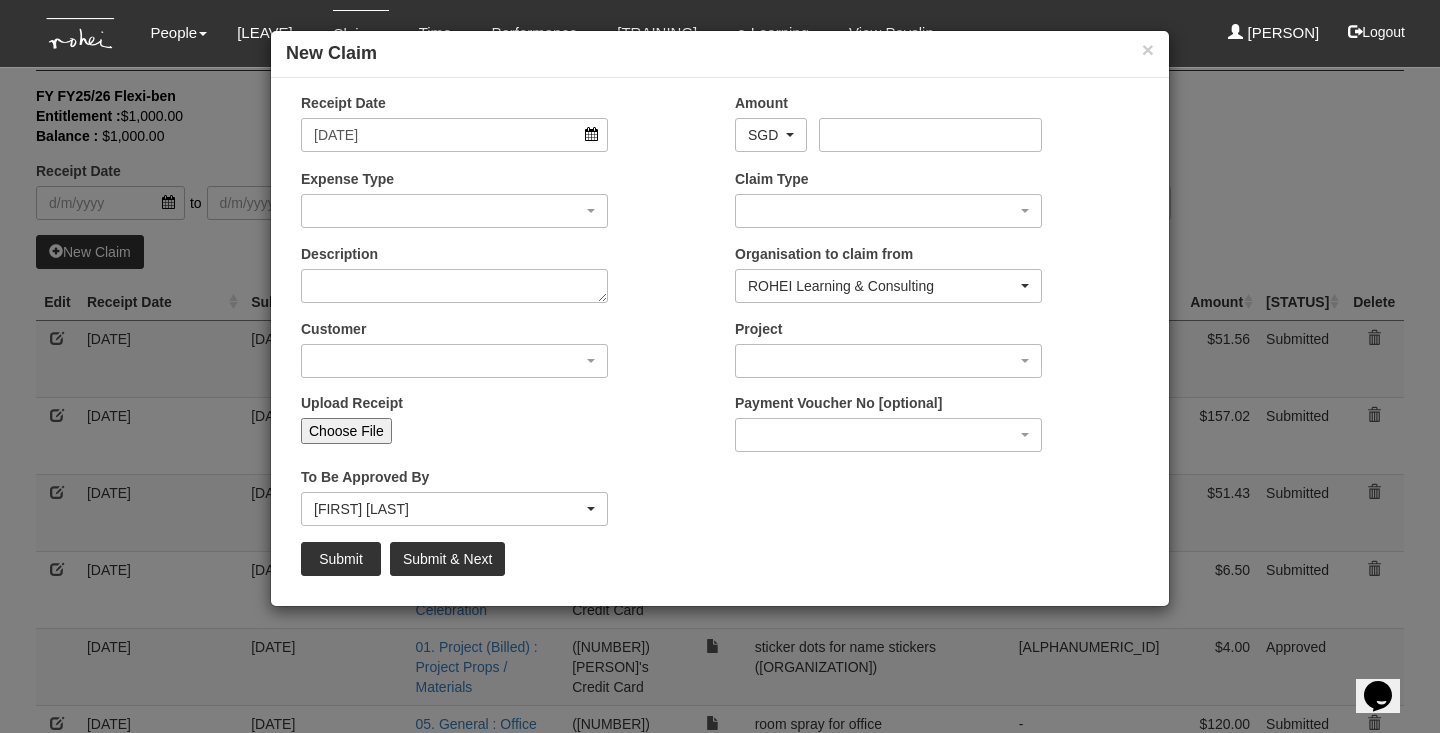 click on "Expense Type
01. Project (Billed) : Food for FGDs / Meetings
01. Project (Billed) : Lunch for Participants
01. Project (Billed) : Overseas Travel Expenses
01. Project (Billed) : Printed Collaterals / Manuals
01. Project (Billed) : Project Props / Materials
01. Project (Billed) : Refreshment for Participants
01. Project (Billed) : Transport
02. Client (Non-Billable) : Event Expenses
02. Client (Non-Billable) : Food for Meetings / Entertainment / Gifts
03. ROHEI Internal : Donations
03. ROHEI Internal : Food for Meetings / Celebration
03. ROHEI Internal : Staff Welfare
03. ROHEI Internal : Staff Welfare - HOD
03. ROHEI Internal : Training/Product Refresh
03. ROHEI Internal : Transport
03. ROHEI Internal : Transport (OT)
03. ROHEI Internal : Travel (Overseas)
03. Staff : Job Advertisement
03. Staff : Staff Training
03. Staff : Temp Staff / Intern Telephone Expense
03. Staff : Work Pass Renewal" at bounding box center [503, 206] 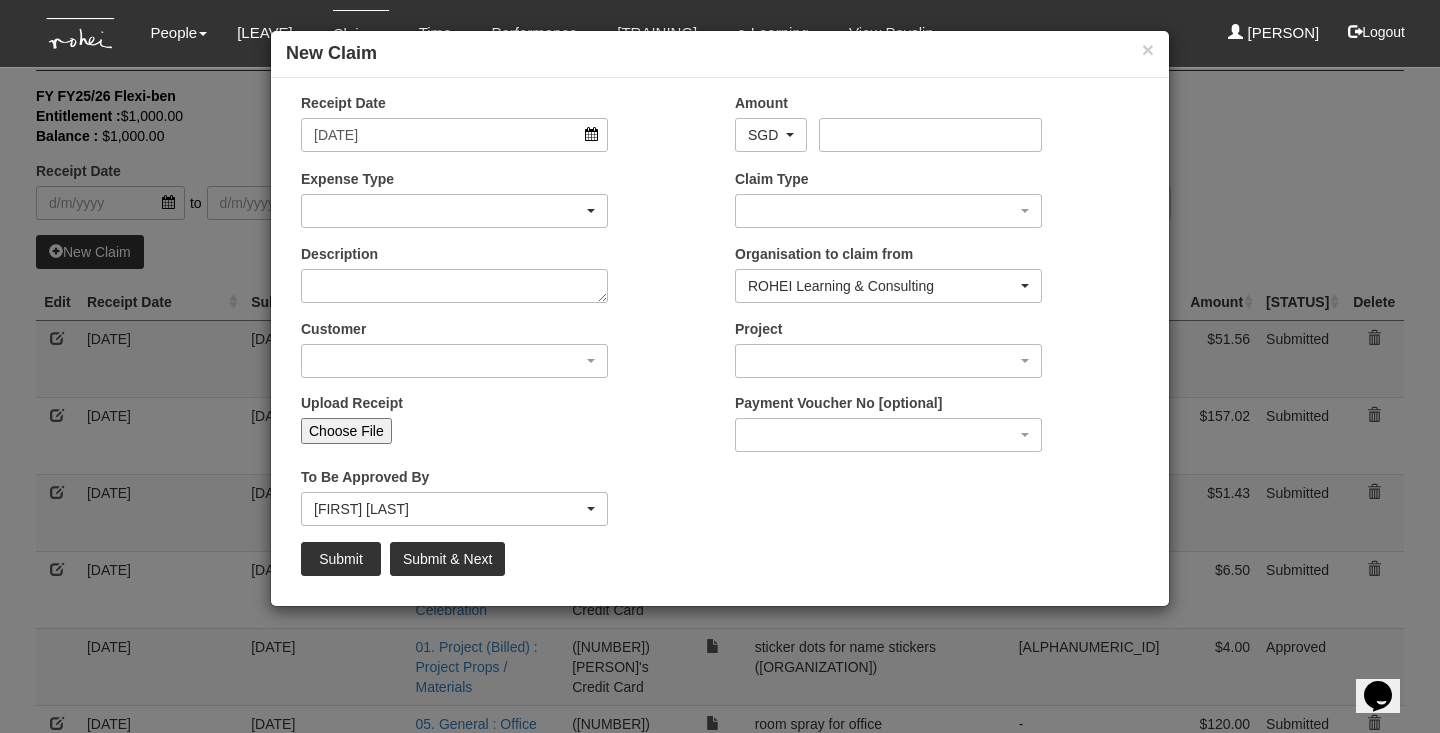 click at bounding box center [454, 211] 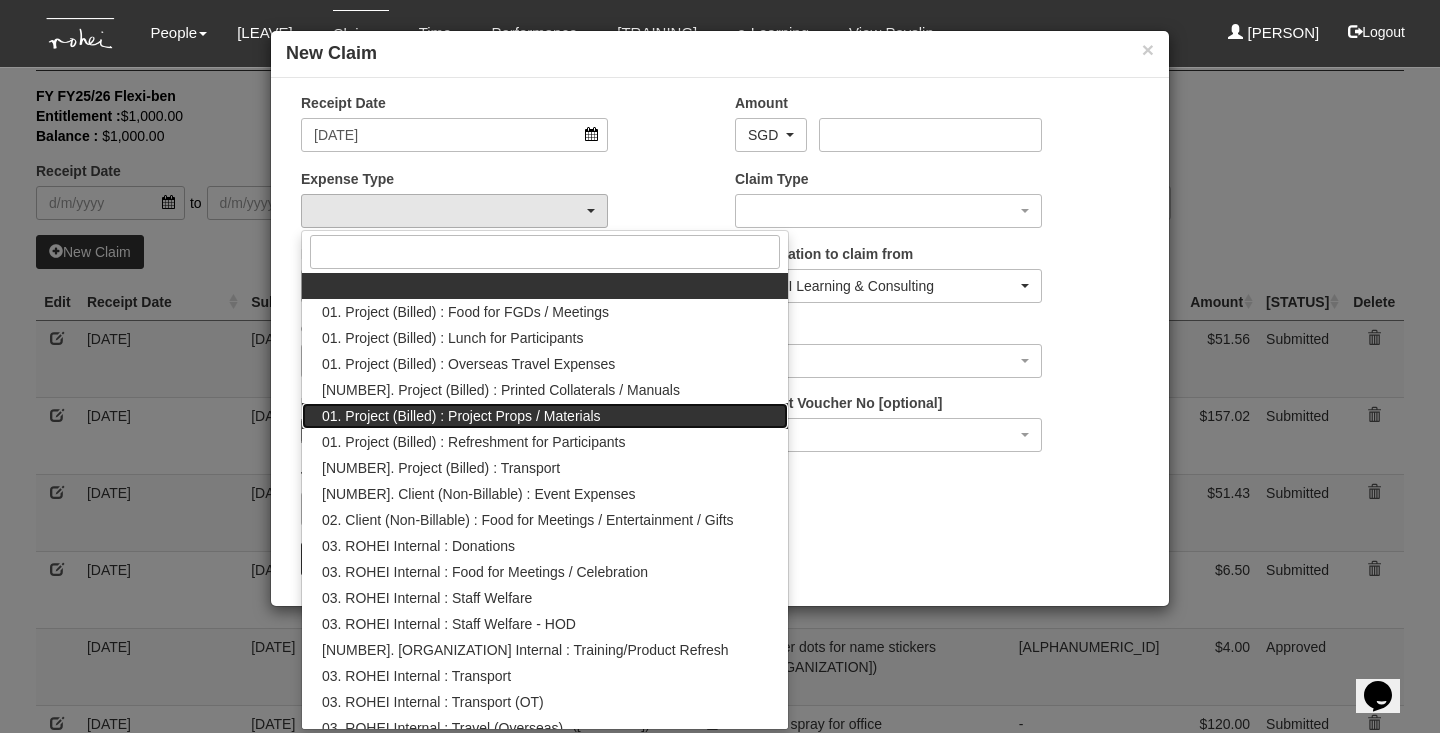 click on "01. Project (Billed) : Project Props / Materials" at bounding box center [322, 291] 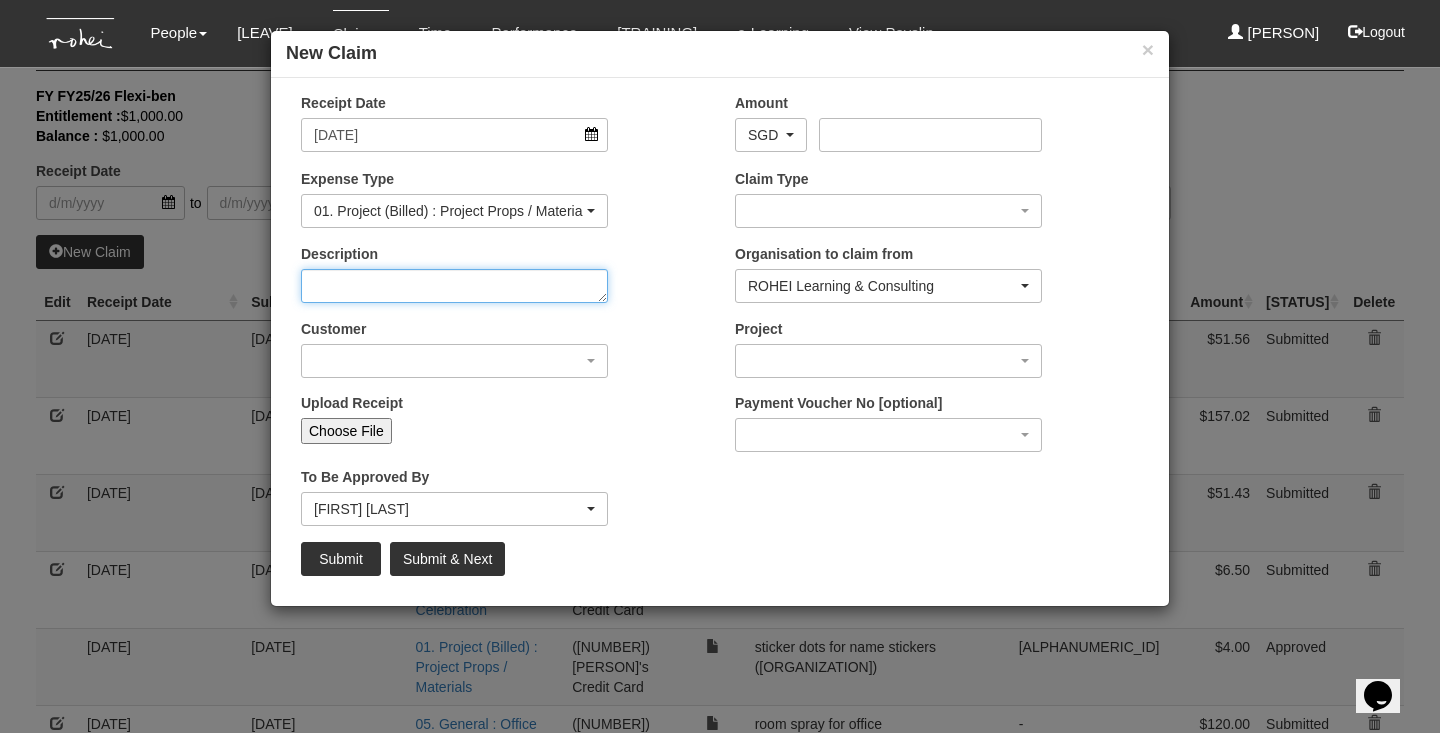 click on "Description" at bounding box center [454, 286] 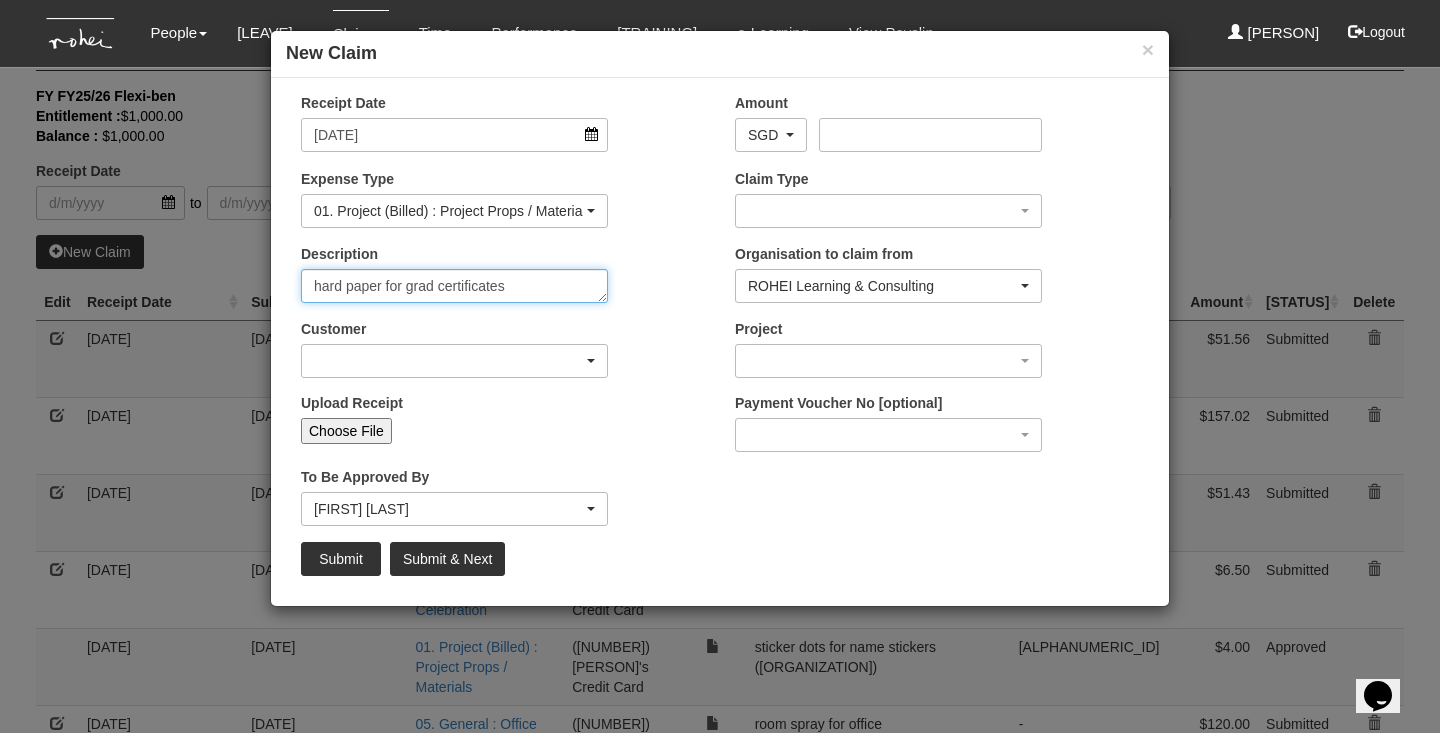 type on "hard paper for grad certificates" 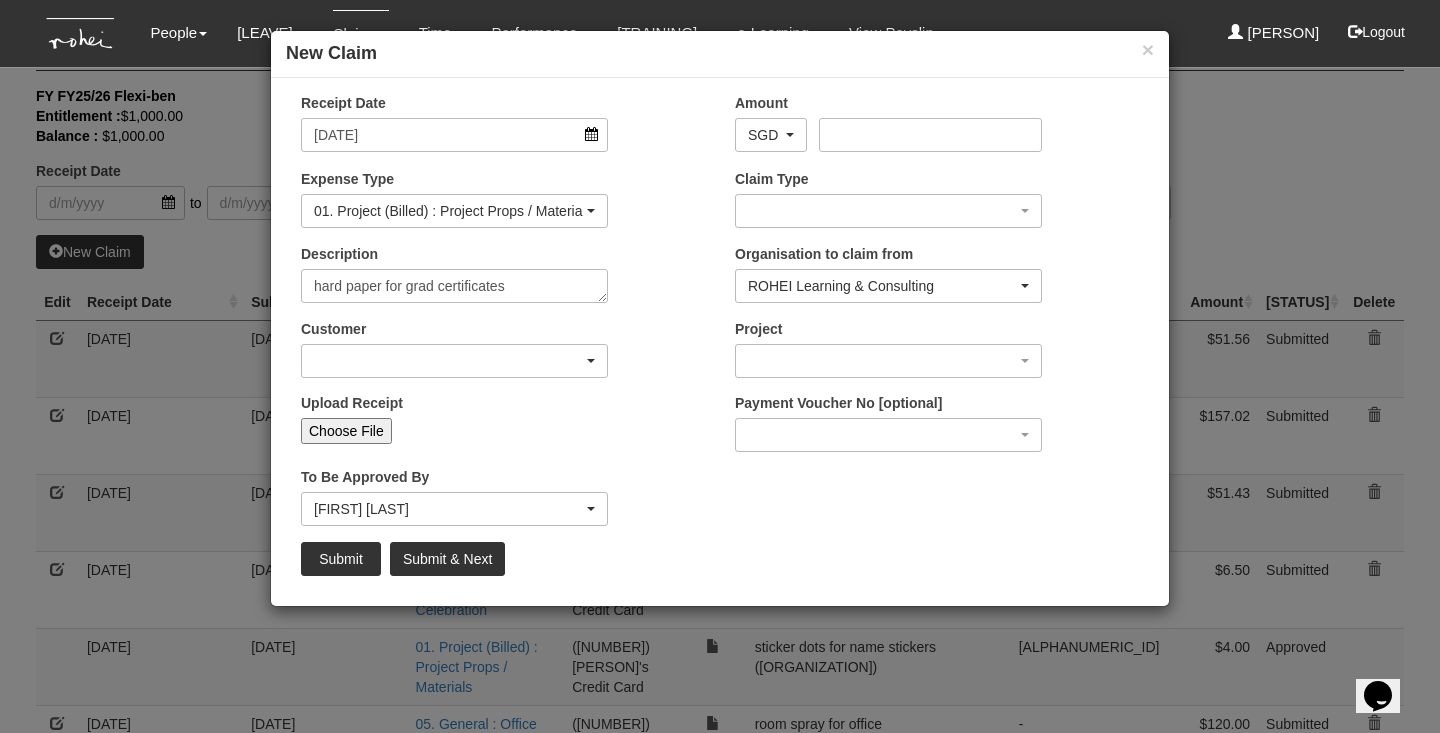 click at bounding box center [888, 211] 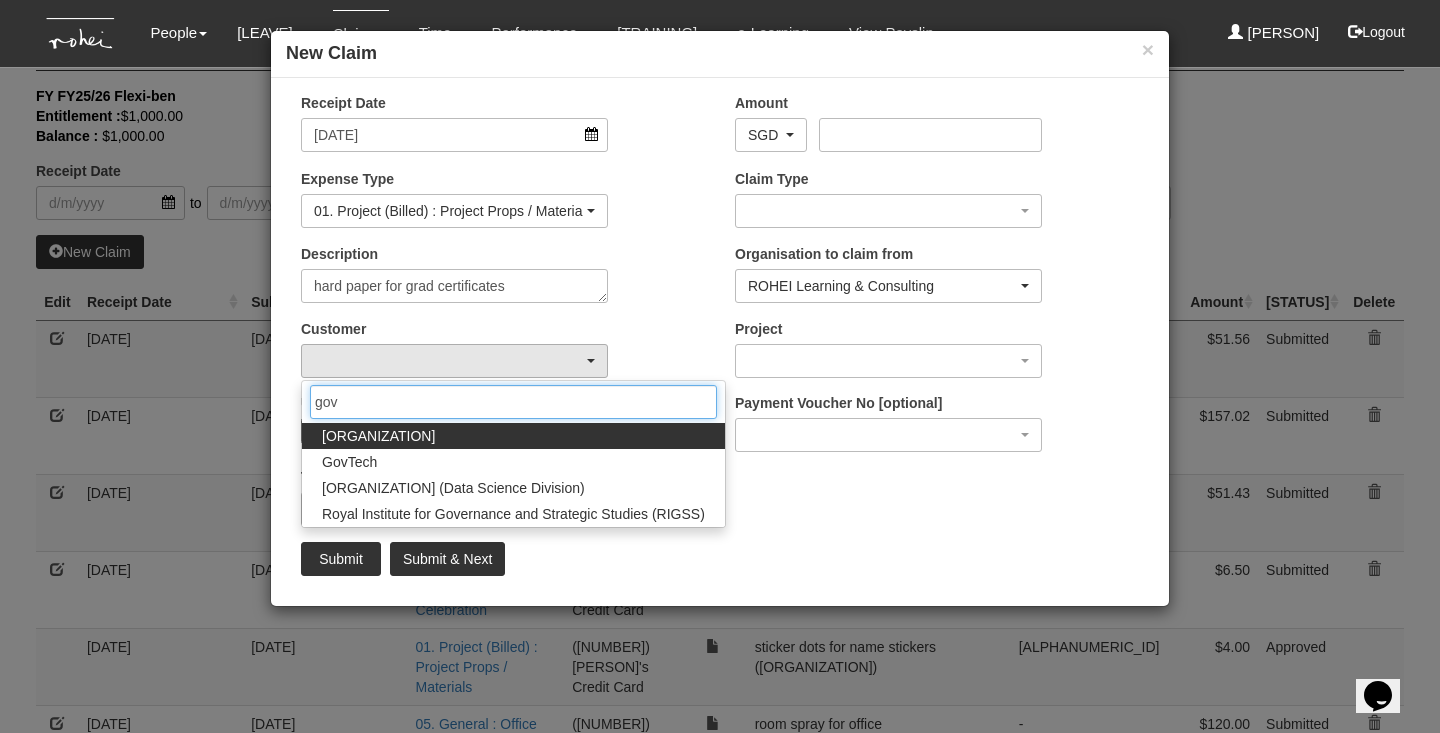 type on "gov" 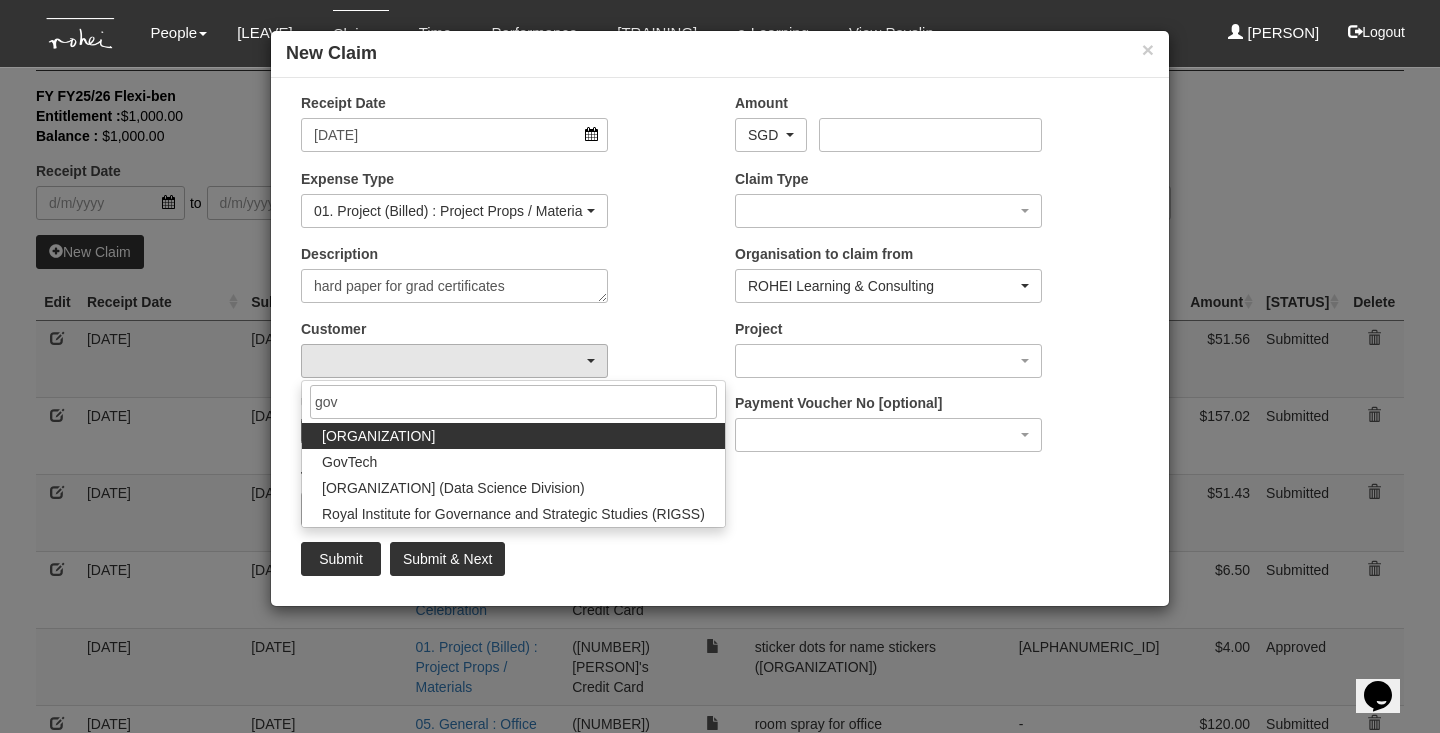 click on "[ORGANIZATION]" at bounding box center (378, 436) 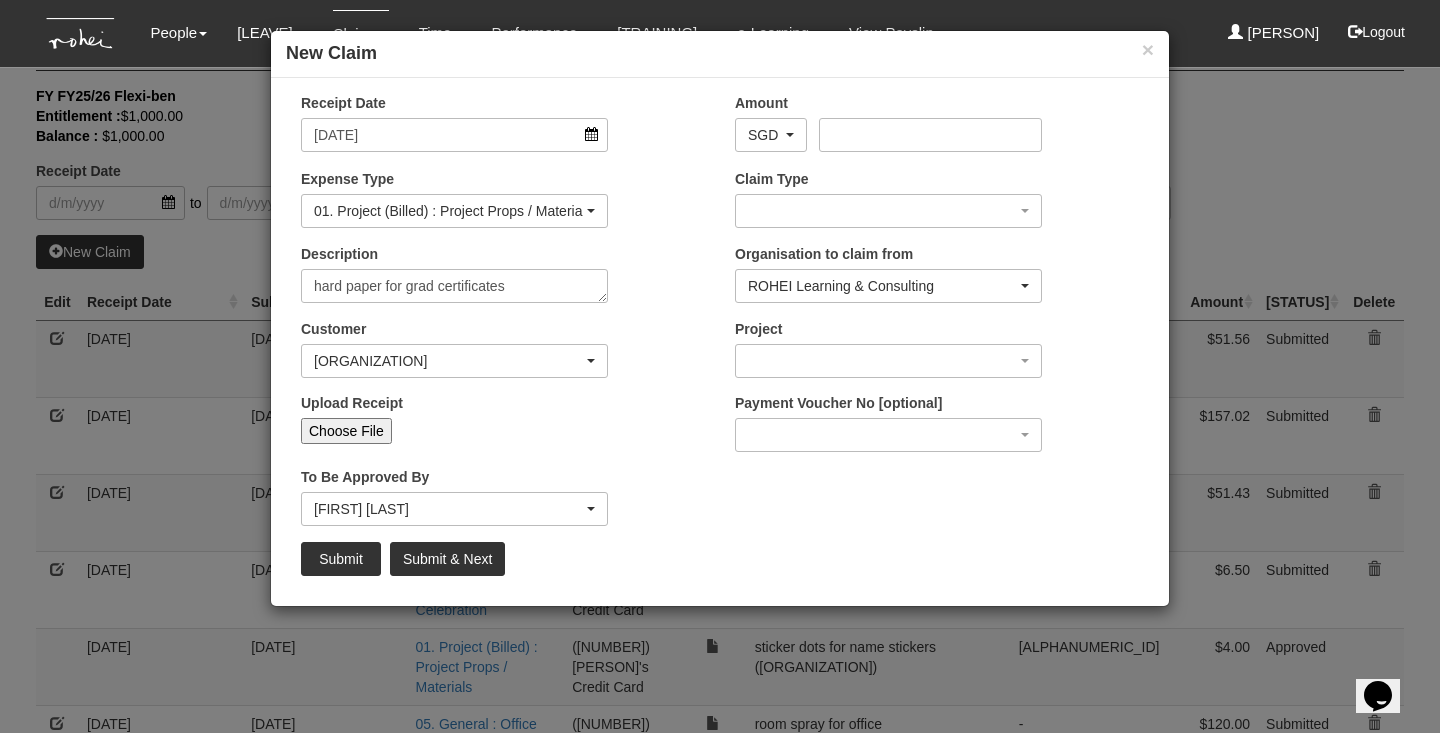 click on "Choose File" at bounding box center (346, 431) 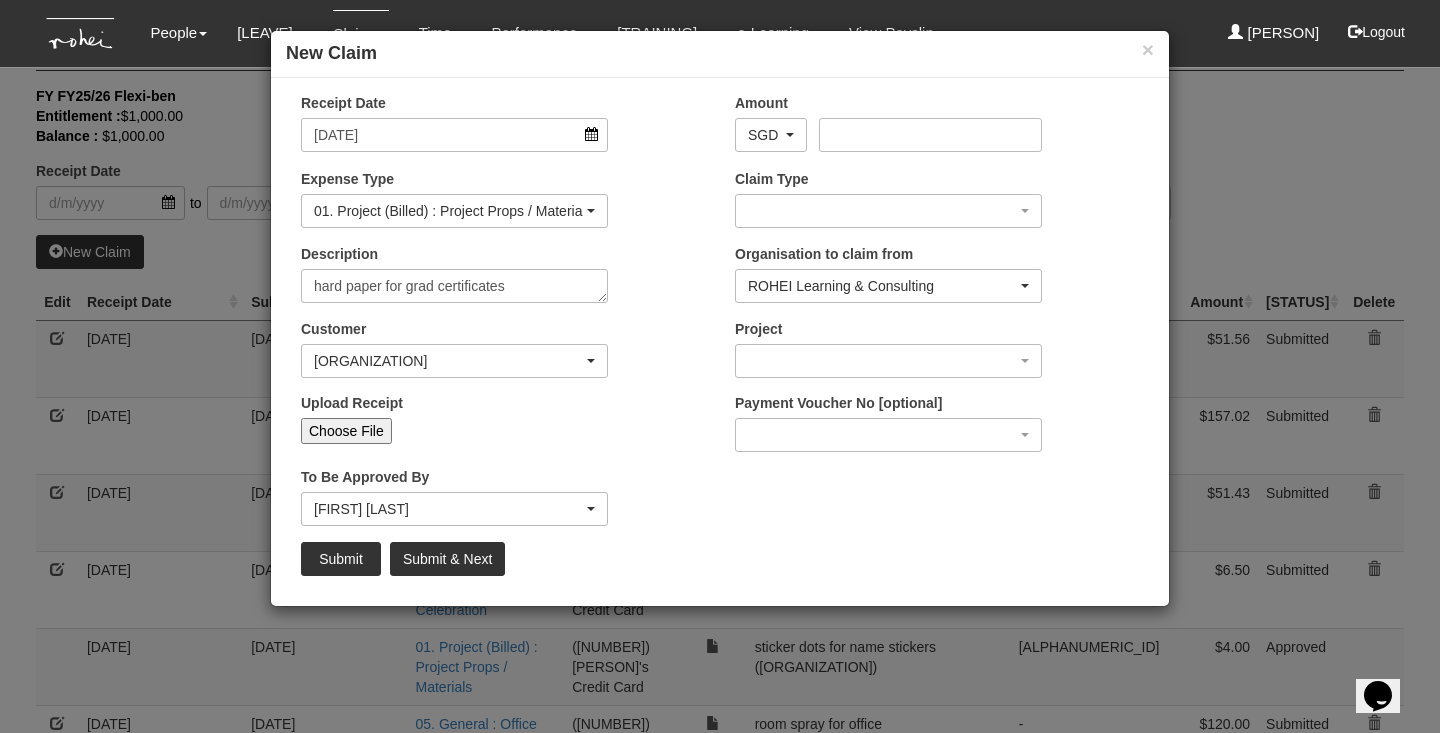type on "C:\fakepath\Image_20250702_233459_087 (1).jpeg" 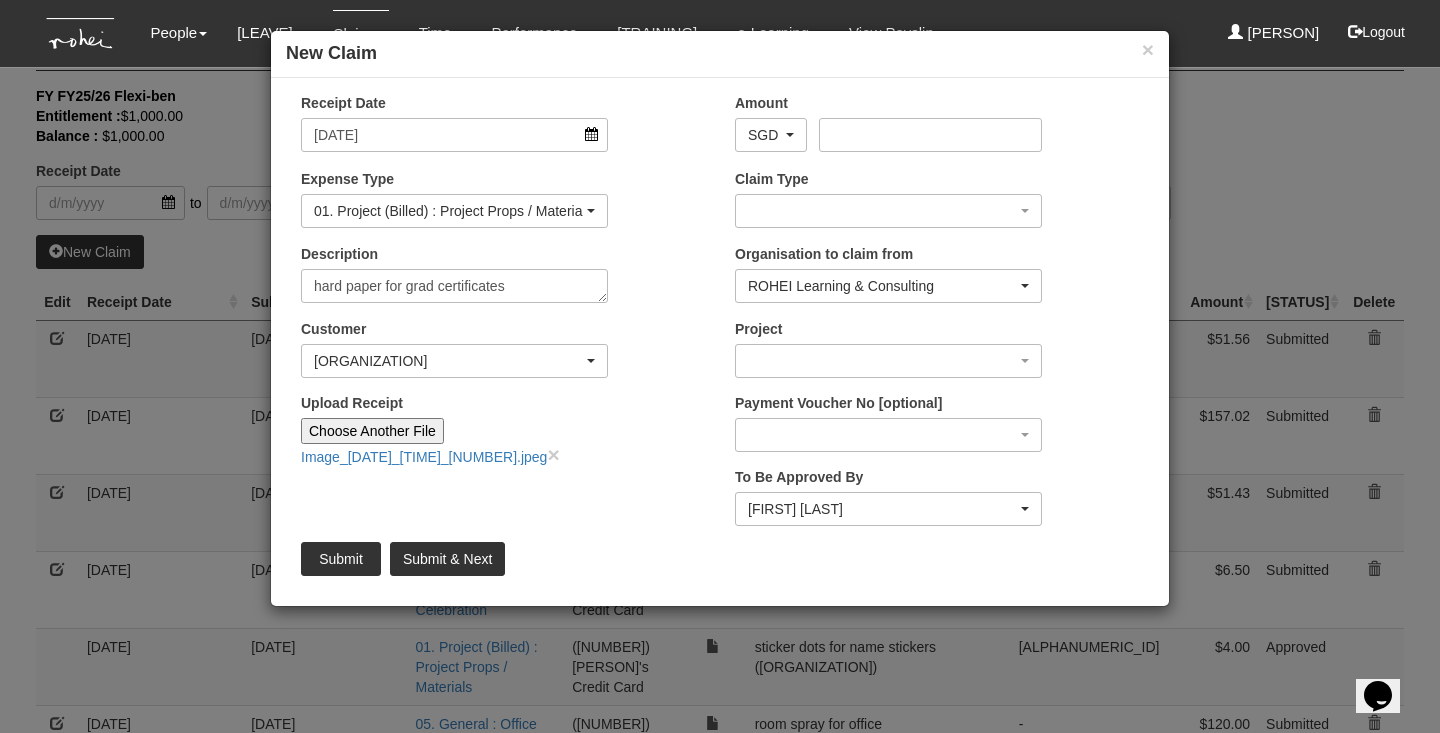 click on "[FIRST] [LAST]" at bounding box center (765, 135) 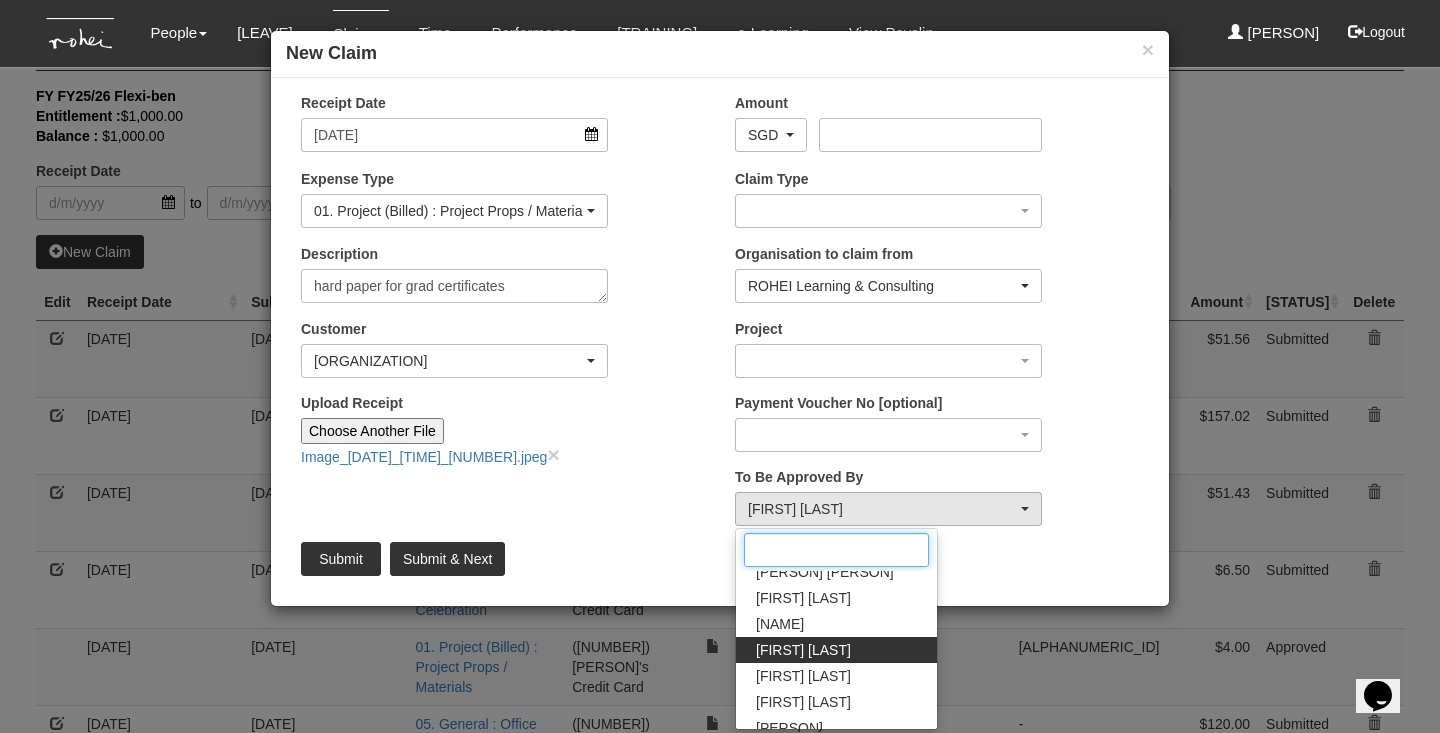 click at bounding box center [836, 550] 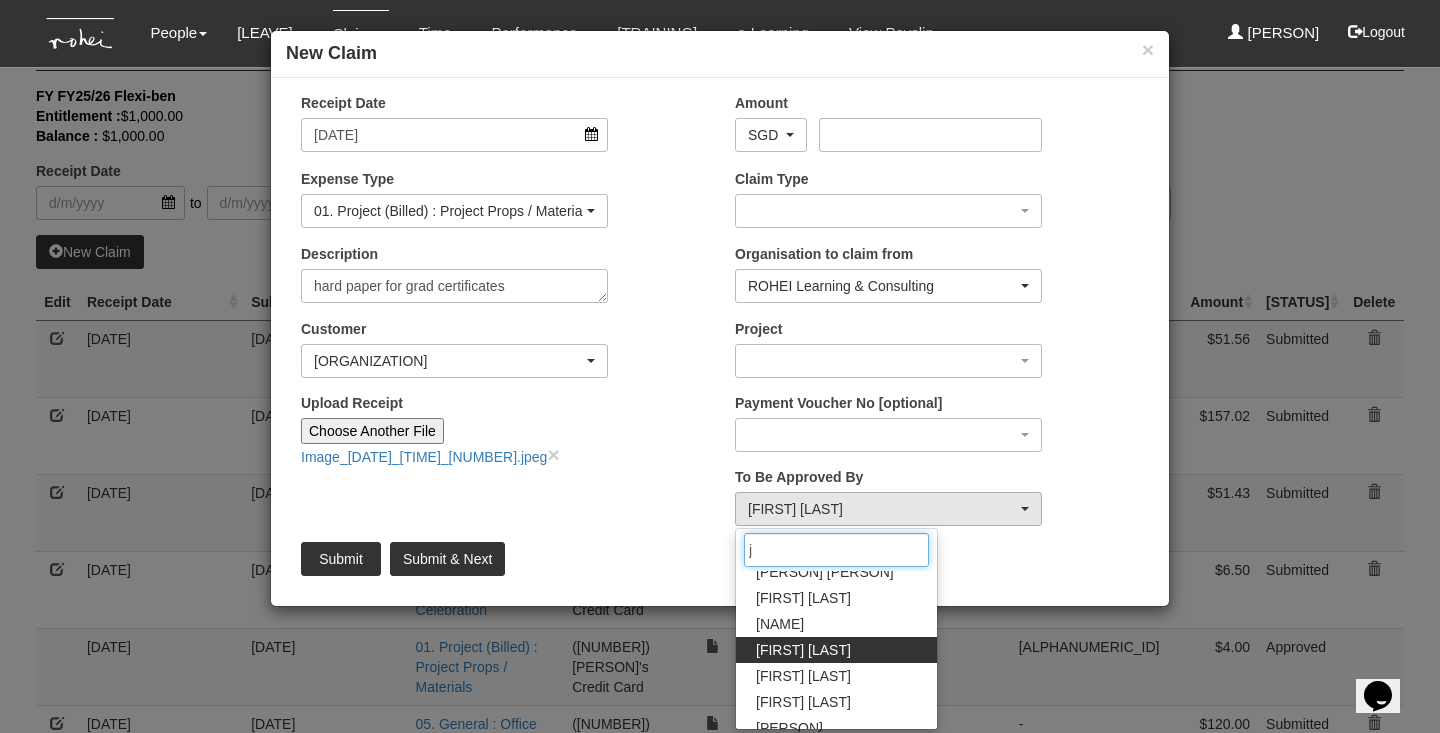 scroll, scrollTop: 0, scrollLeft: 0, axis: both 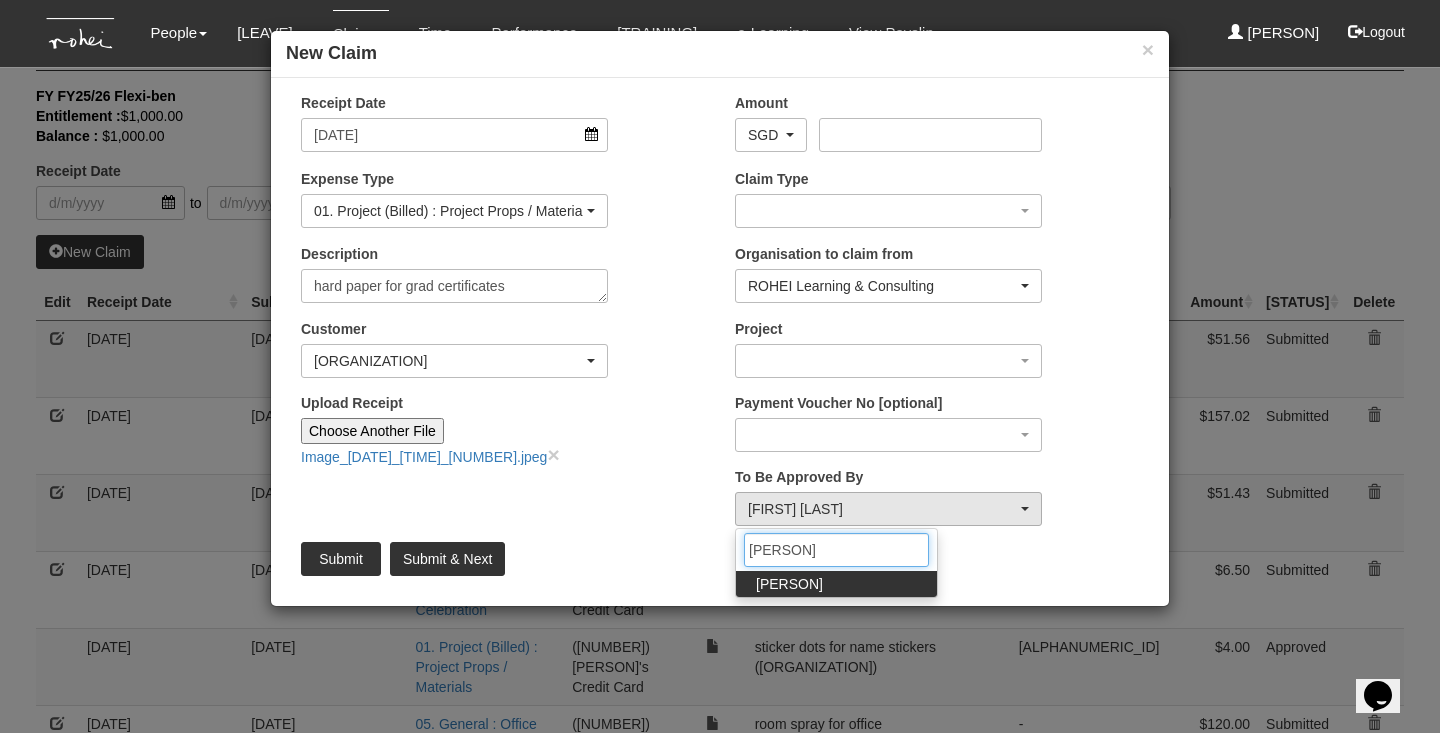 type on "[PERSON]" 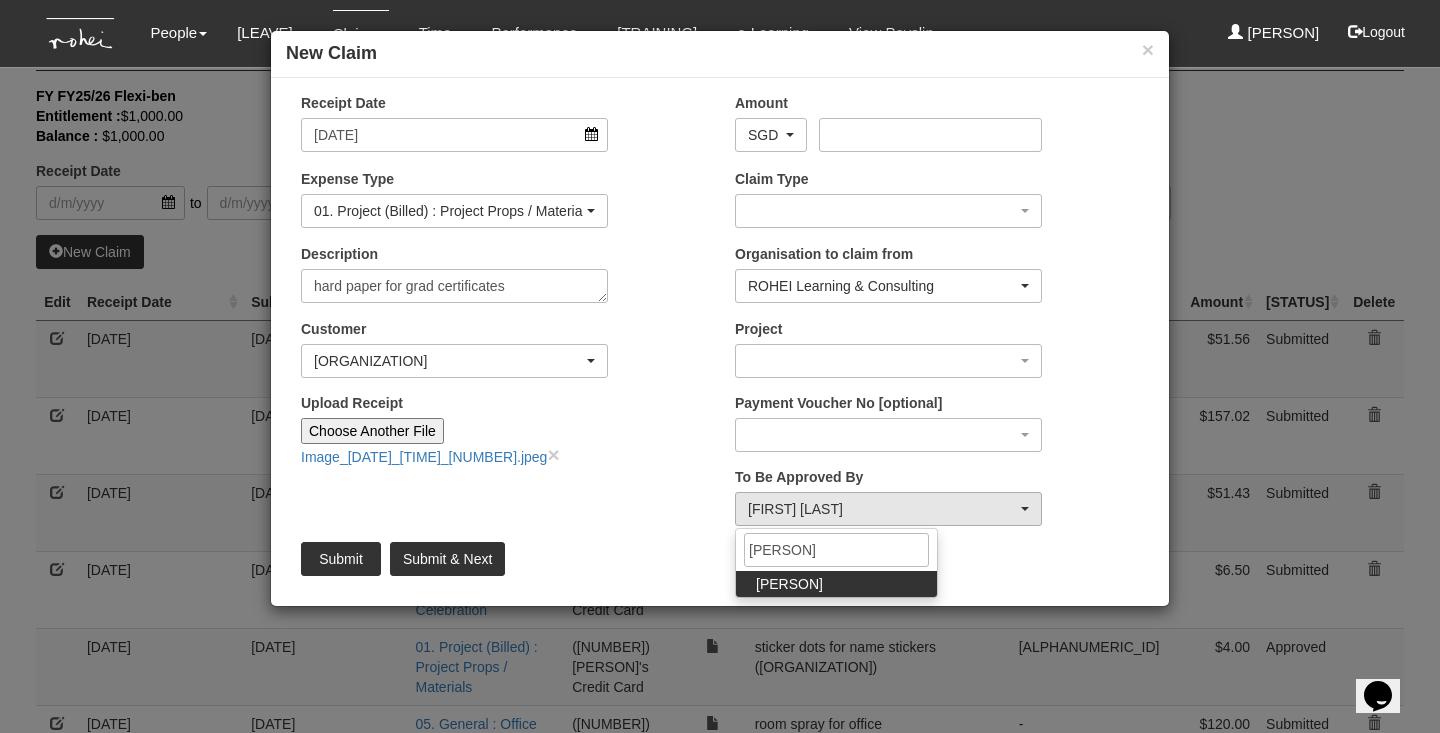 click on "[PERSON]" at bounding box center [836, 584] 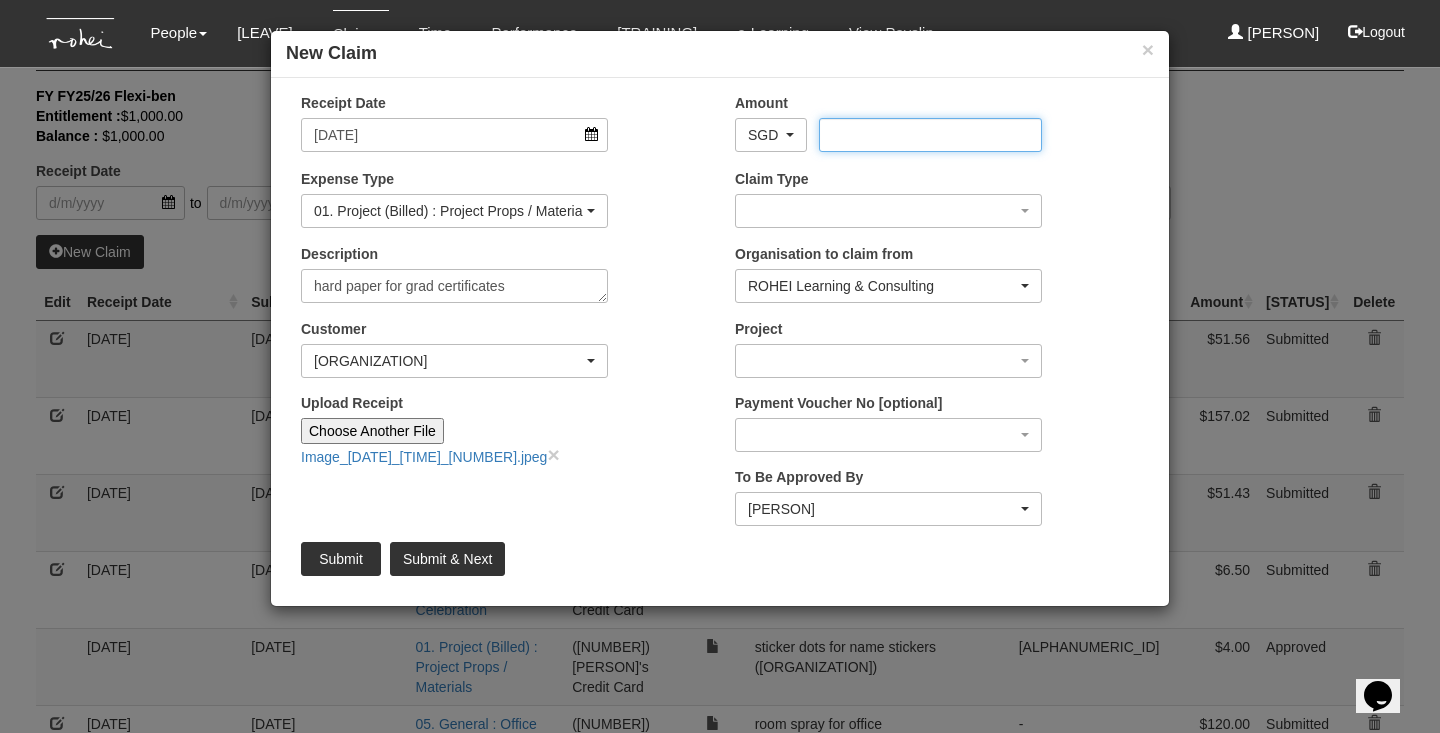 click on "Amount" at bounding box center (930, 135) 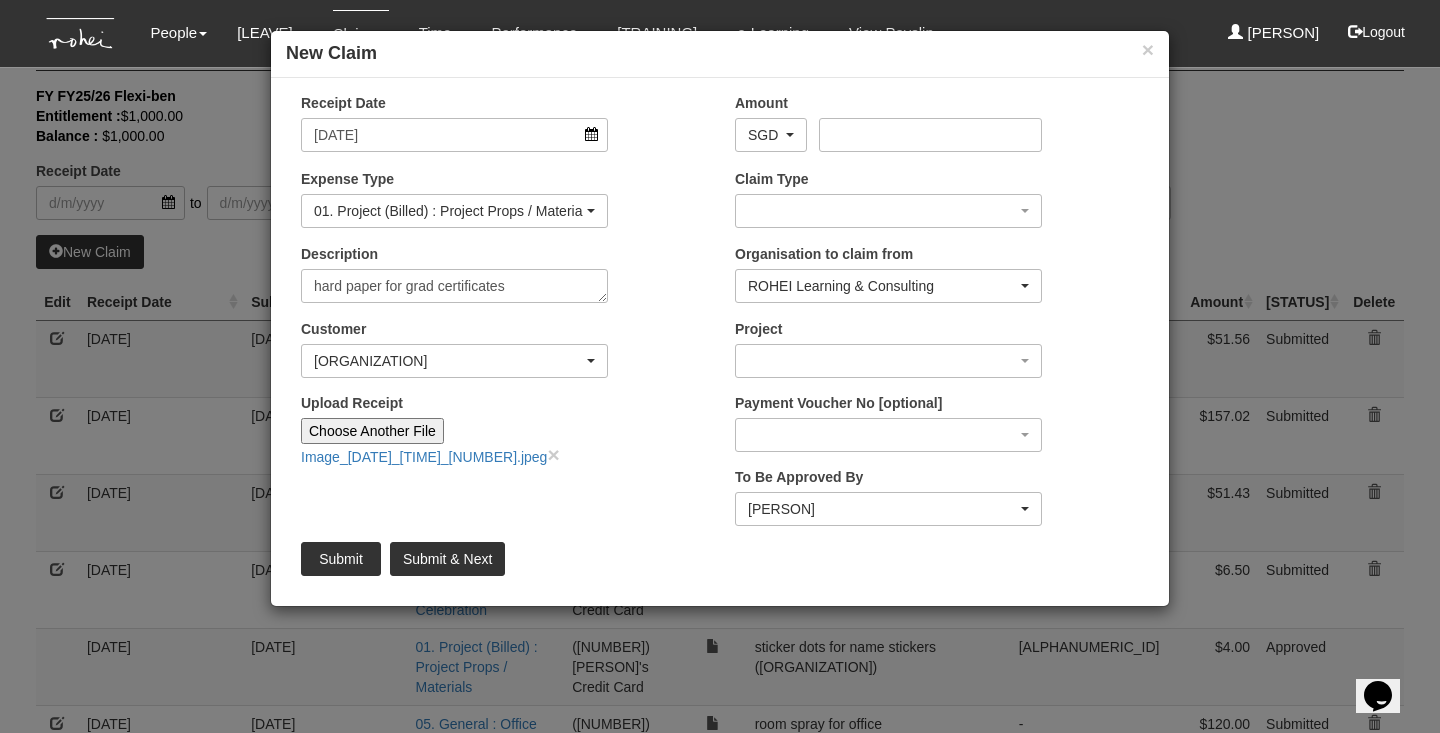click on "Project
[ID] [COMPANY] - [PROGRAM] [ID] [COMPANY] - [PROGRAM] [ID] [COMPANY] - [PROGRAM] [ID] [COMPANY] - [PROGRAM] [ID] [COMPANY] - [PROGRAM] [ID] [COMPANY] - [PROGRAM] [ID] [COMPANY] - [PROGRAM] [ID] [COMPANY] - [PROGRAM]" at bounding box center (937, 356) 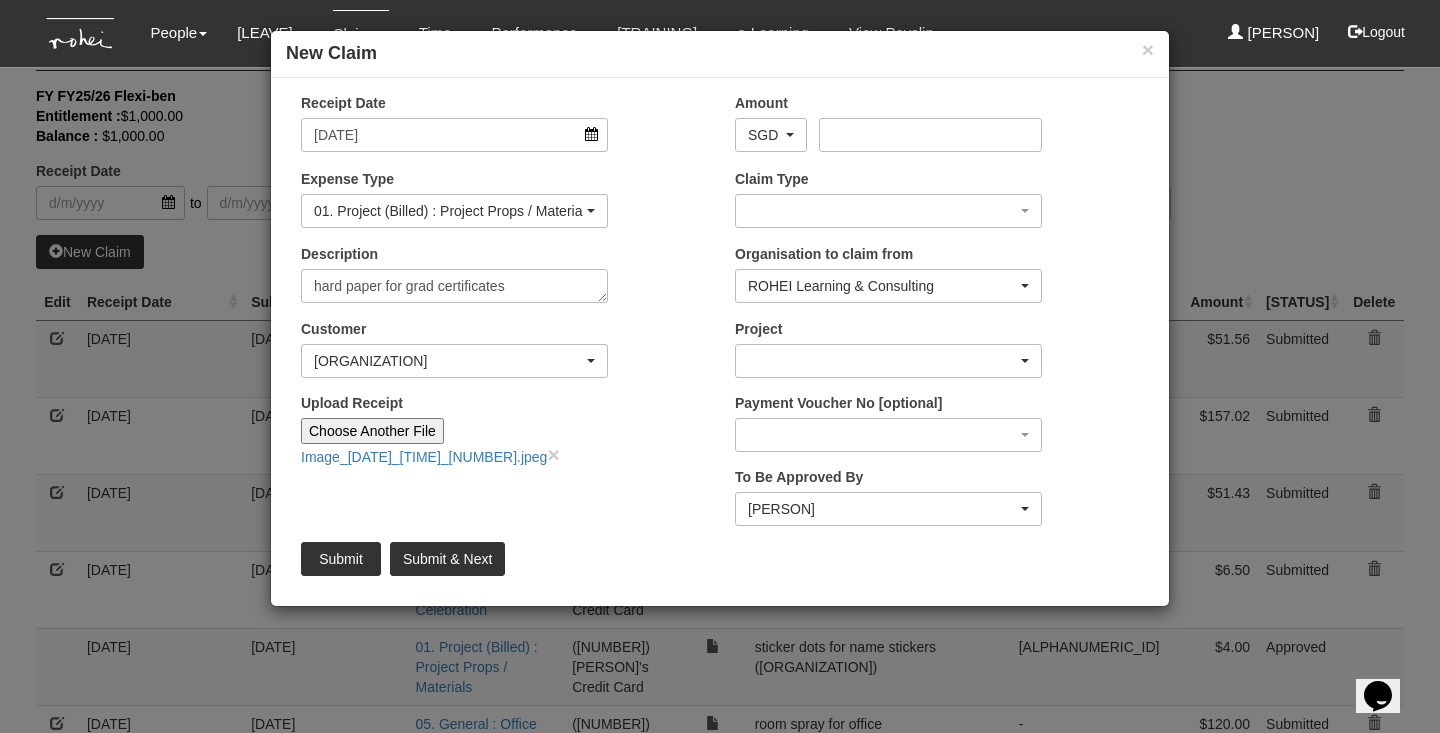 click at bounding box center (888, 211) 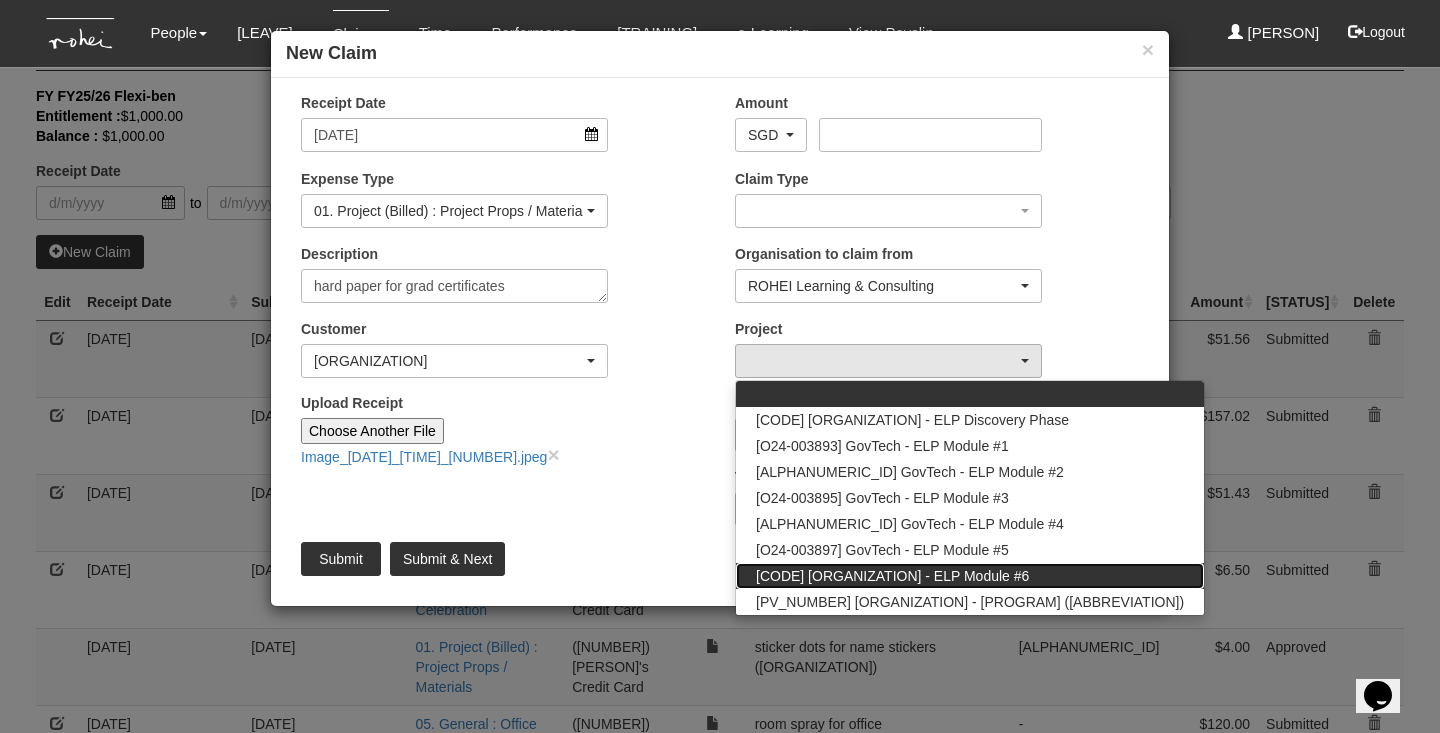click on "[CODE] [ORGANIZATION] - ELP Module #6" at bounding box center (756, 399) 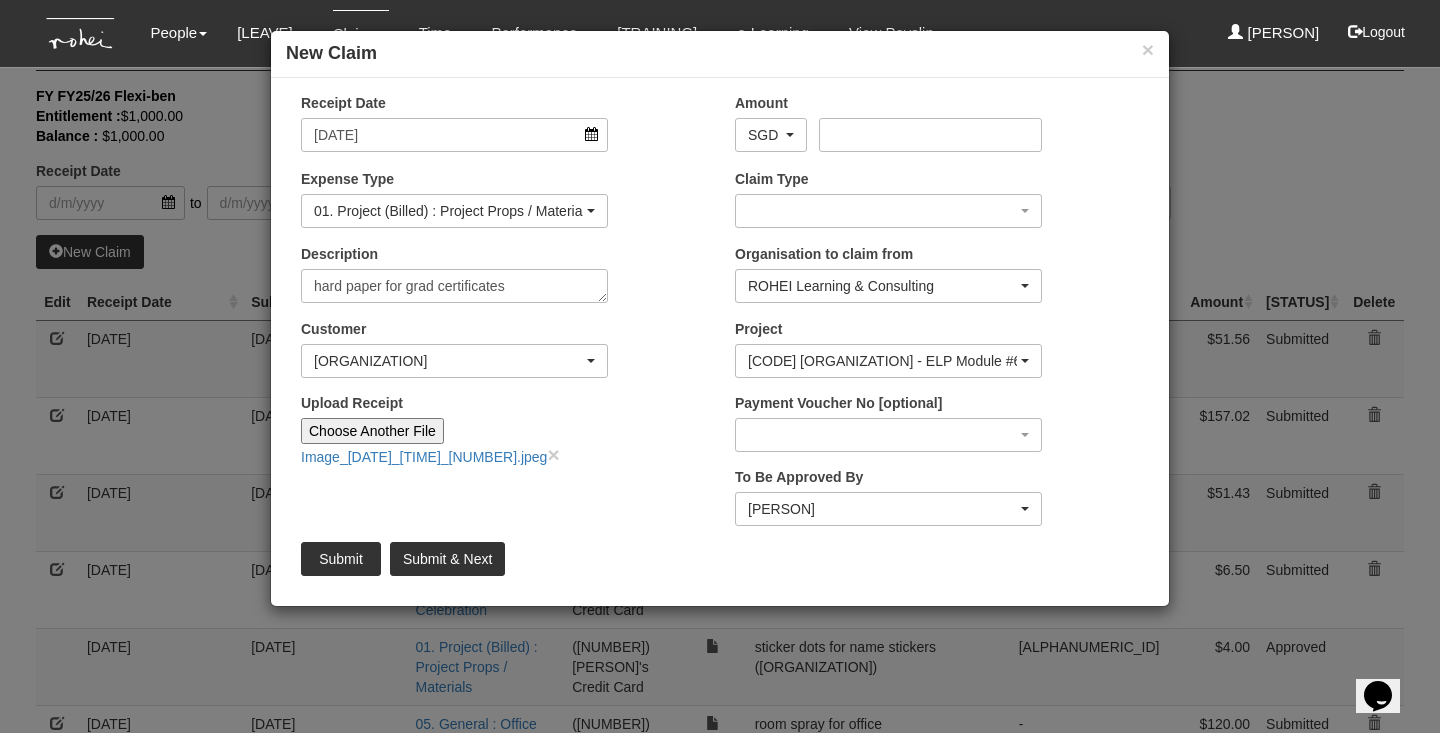 click on "Submit" at bounding box center [341, 559] 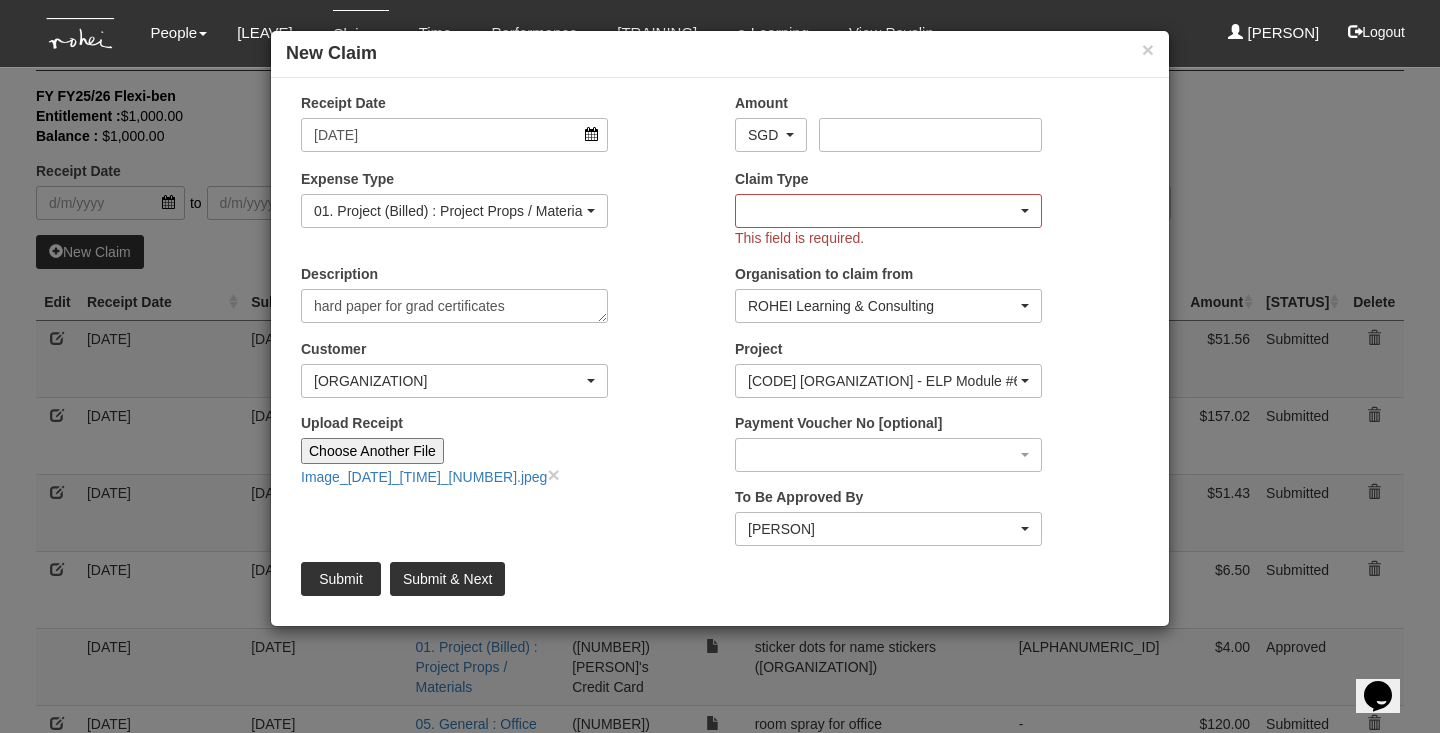 click at bounding box center (888, 211) 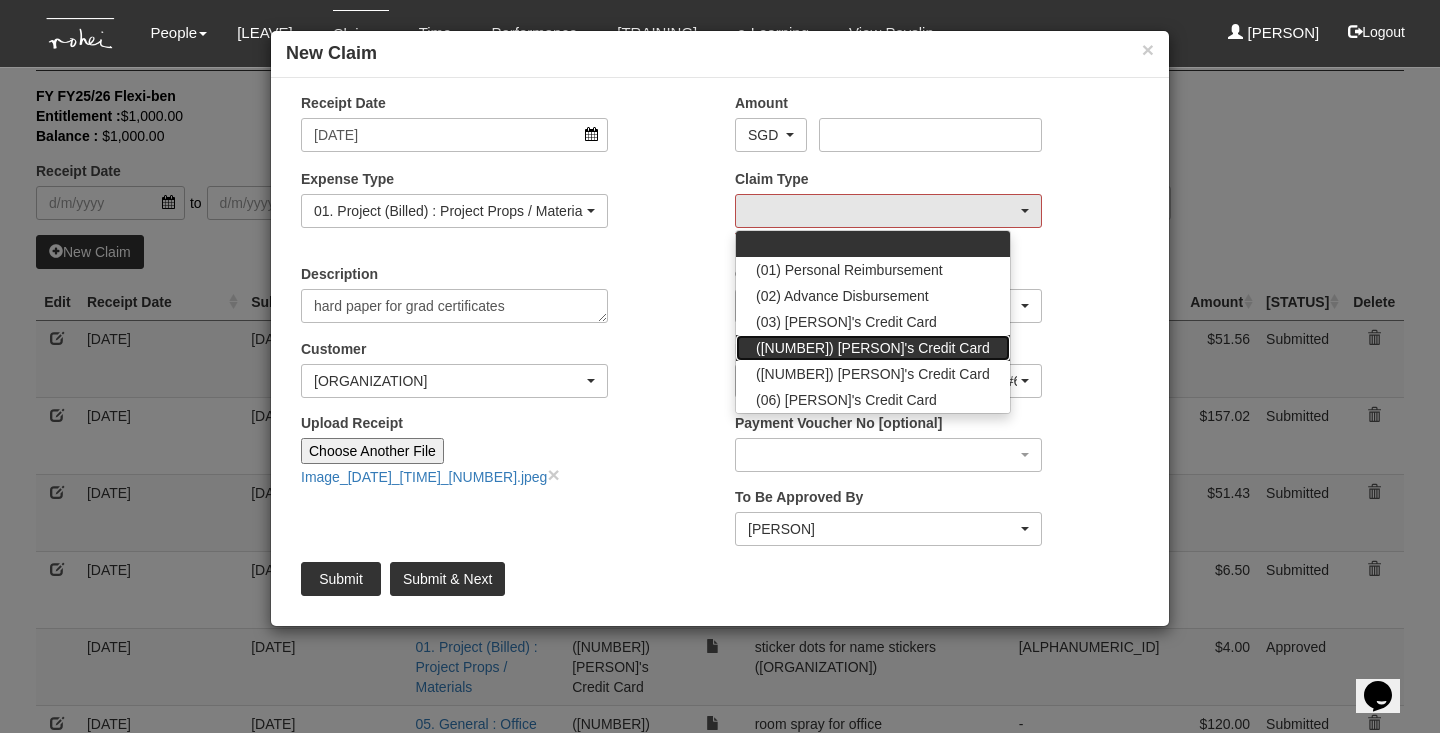 click on "([NUMBER]) [PERSON]'s Credit Card" at bounding box center (756, 249) 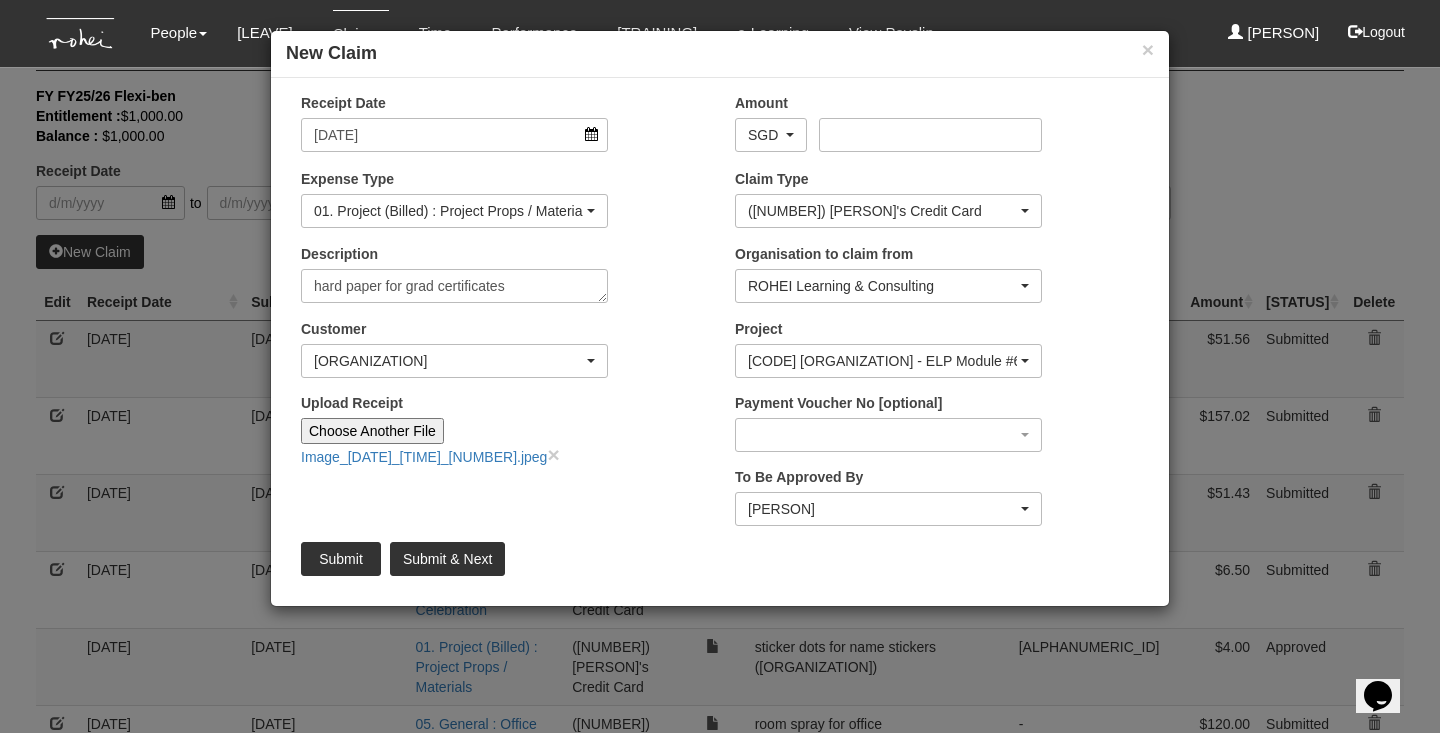 click on "Submit" at bounding box center (341, 559) 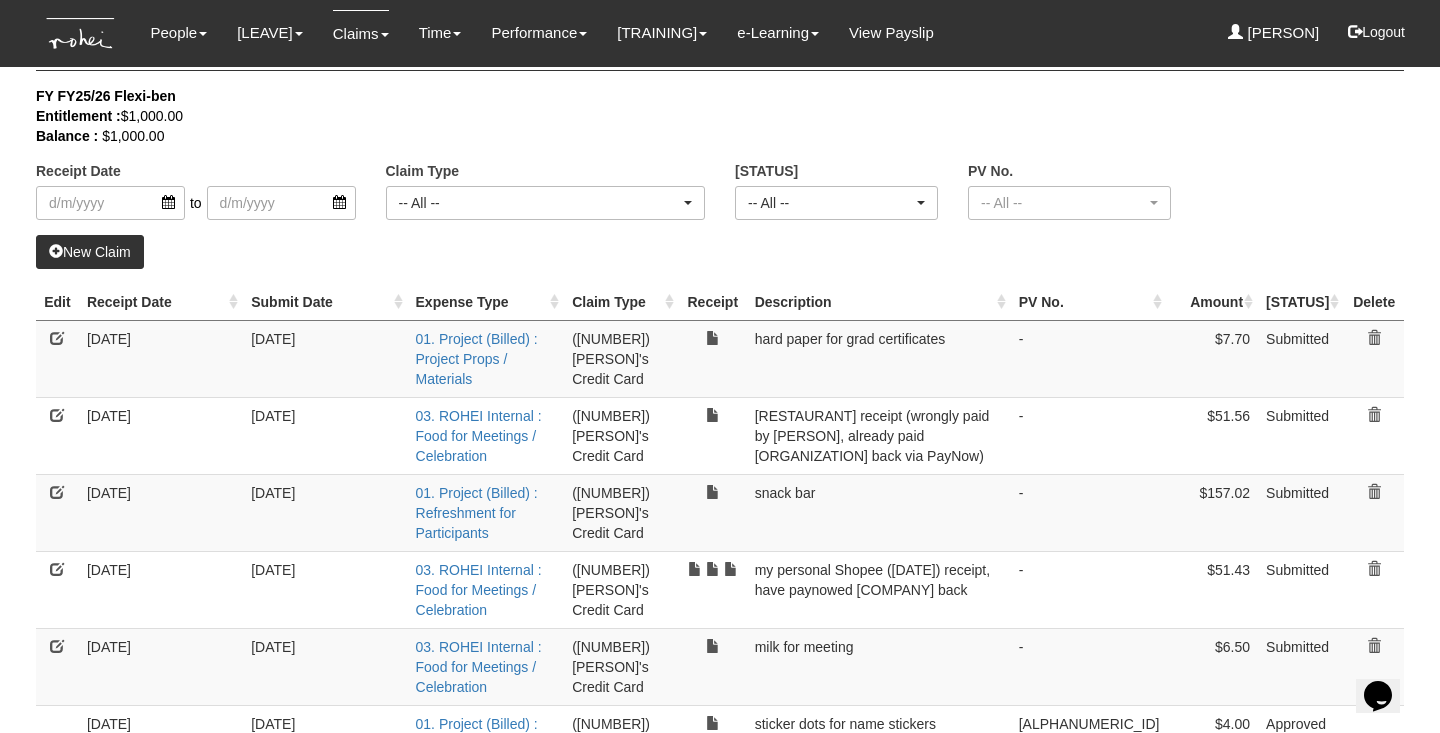 click on "New Claim" at bounding box center [90, 252] 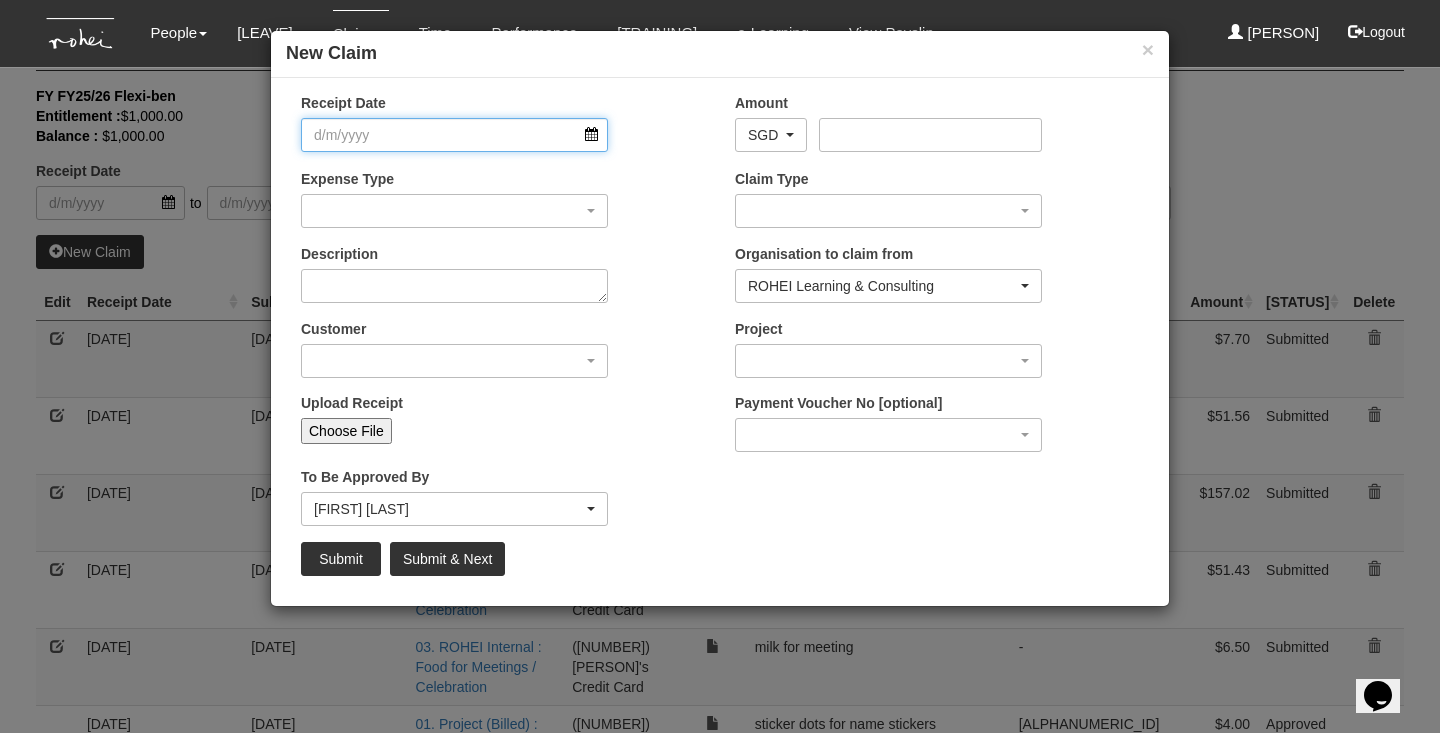 click on "Receipt Date" at bounding box center (454, 135) 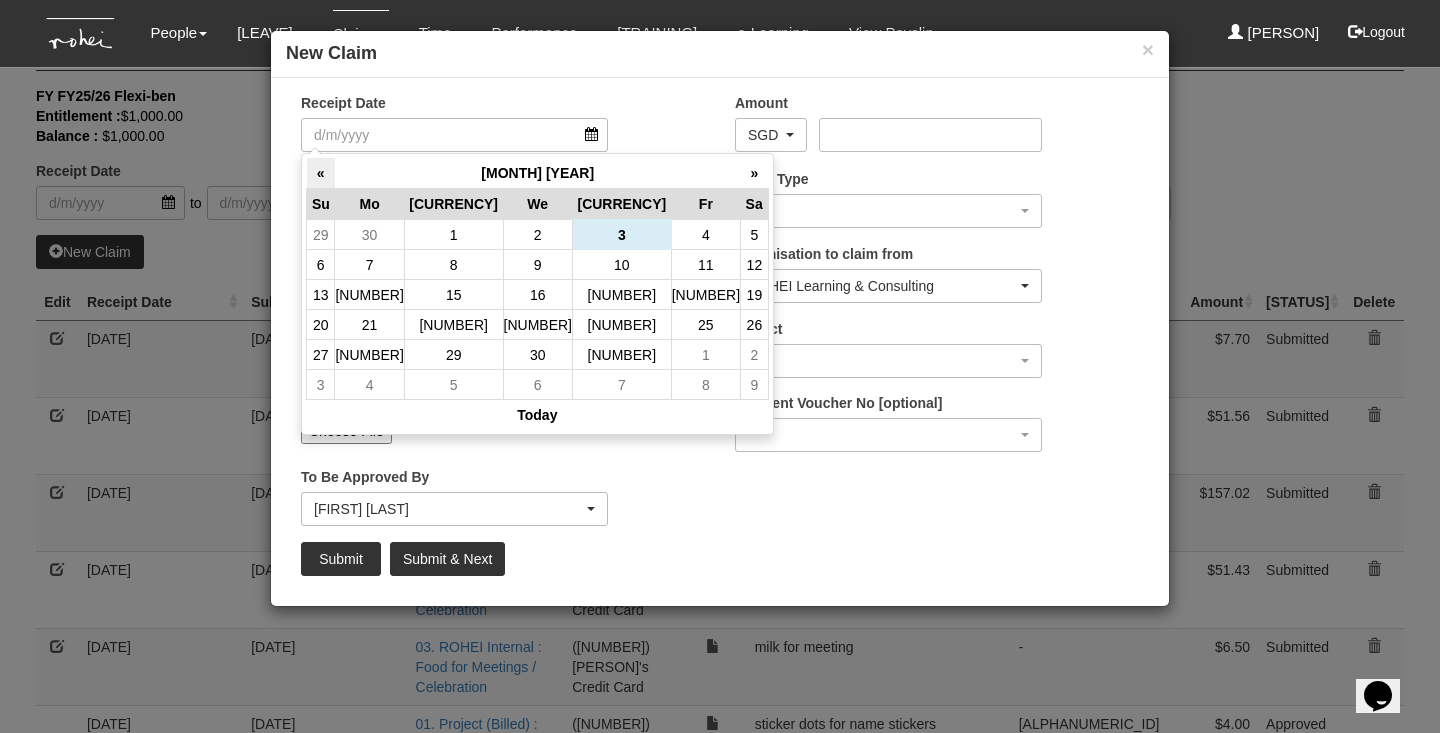 click on "«" at bounding box center (321, 173) 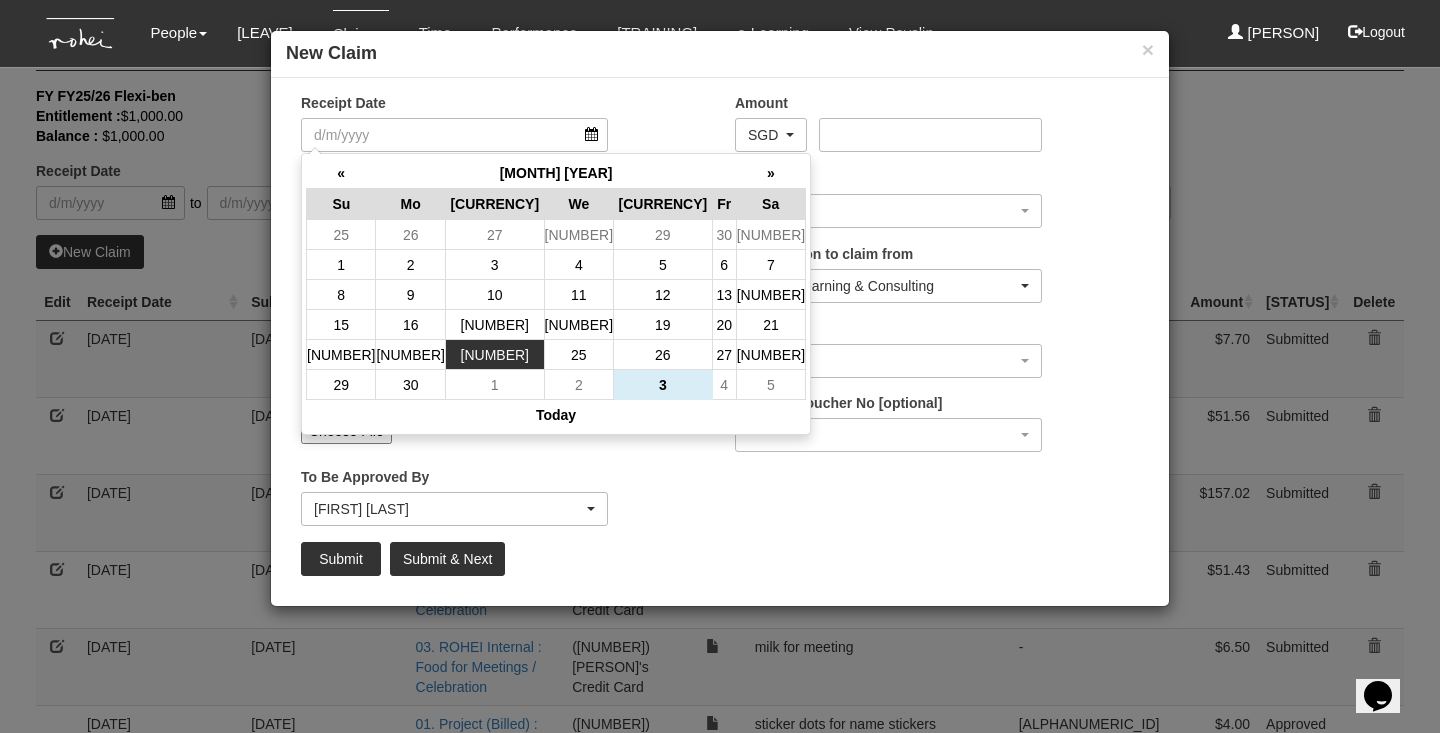 click on "[NUMBER]" at bounding box center (494, 235) 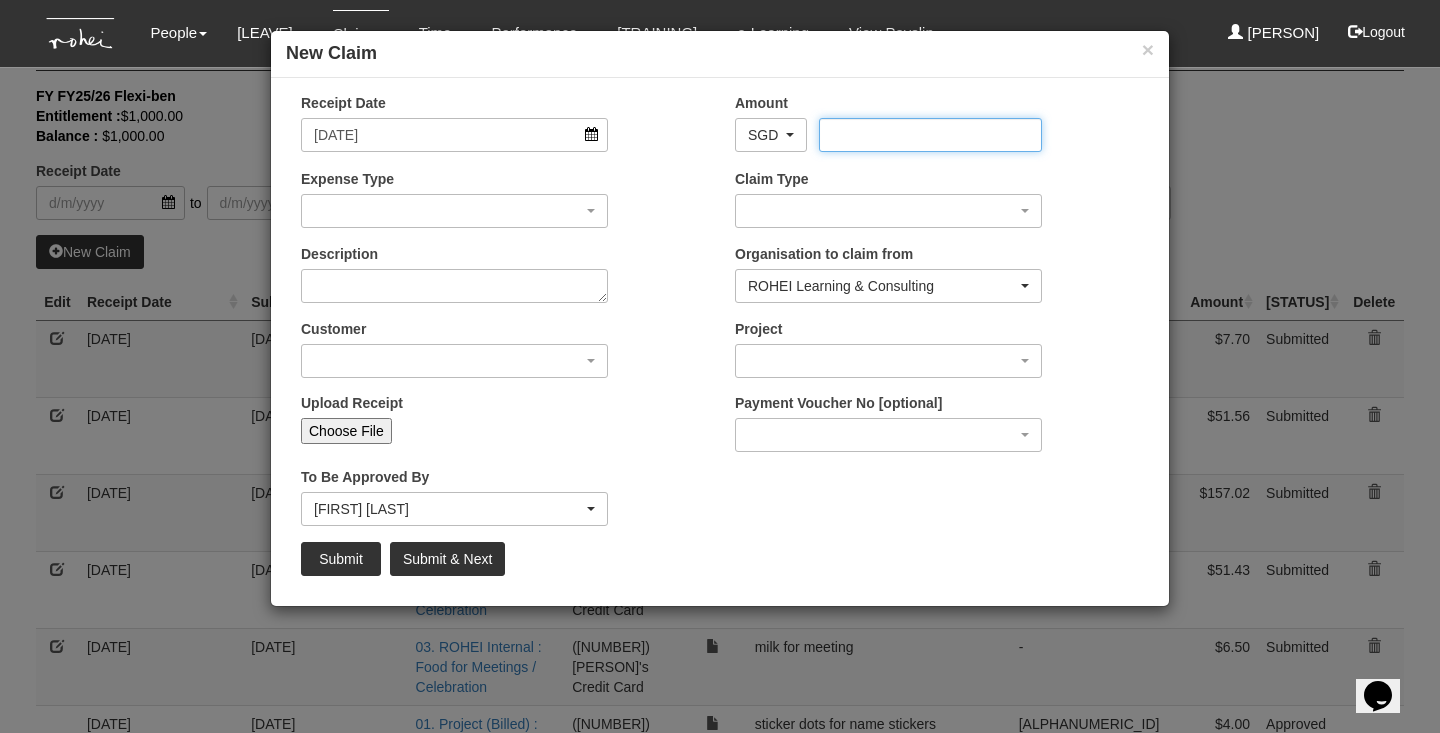 click on "Amount" at bounding box center (930, 135) 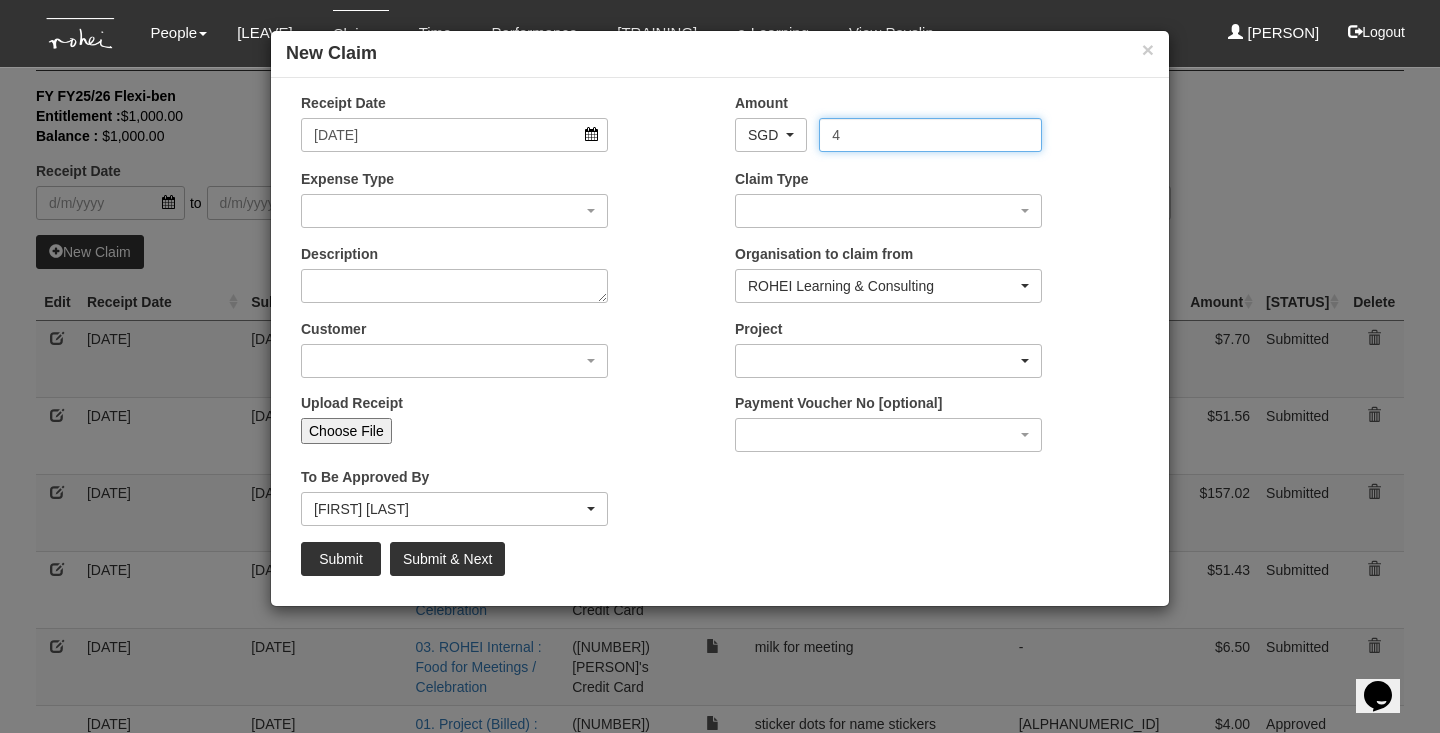 type on "4" 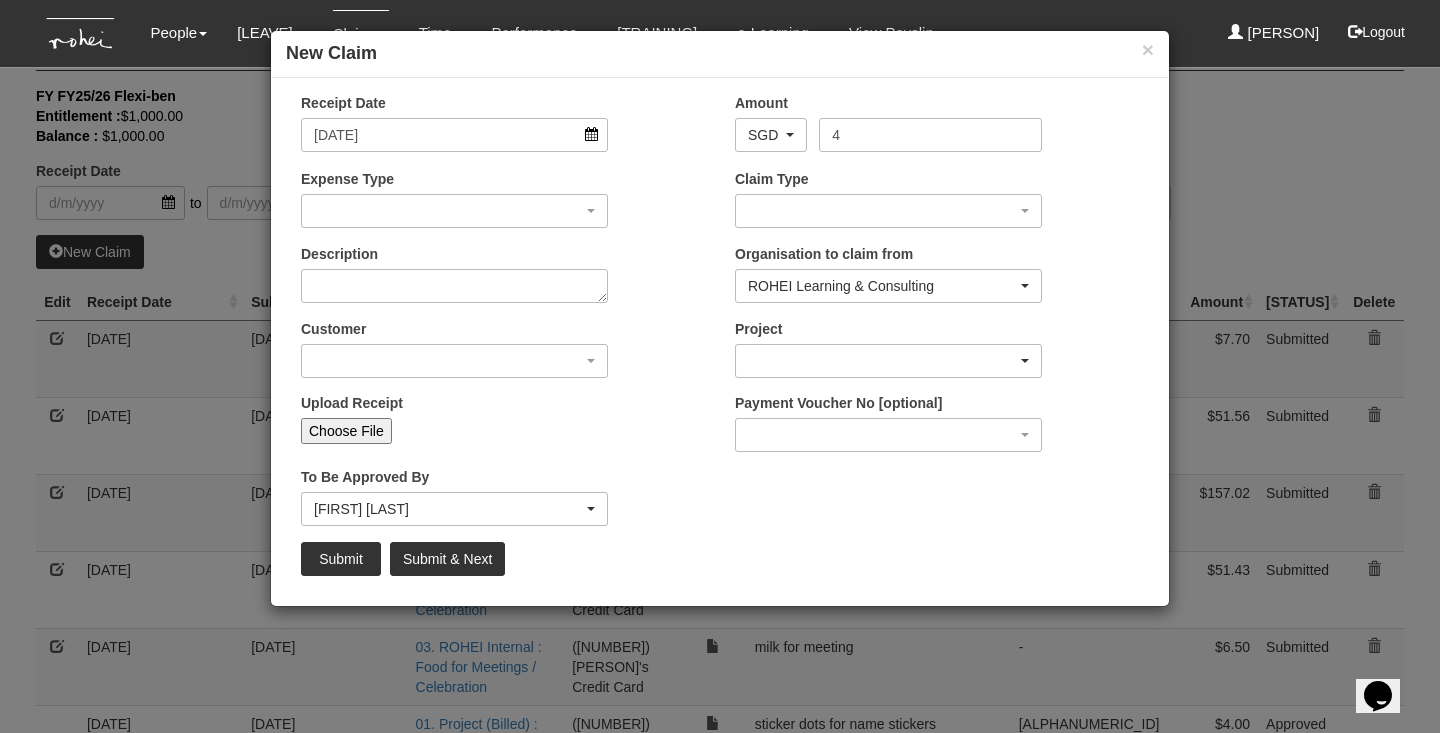 click at bounding box center [454, 211] 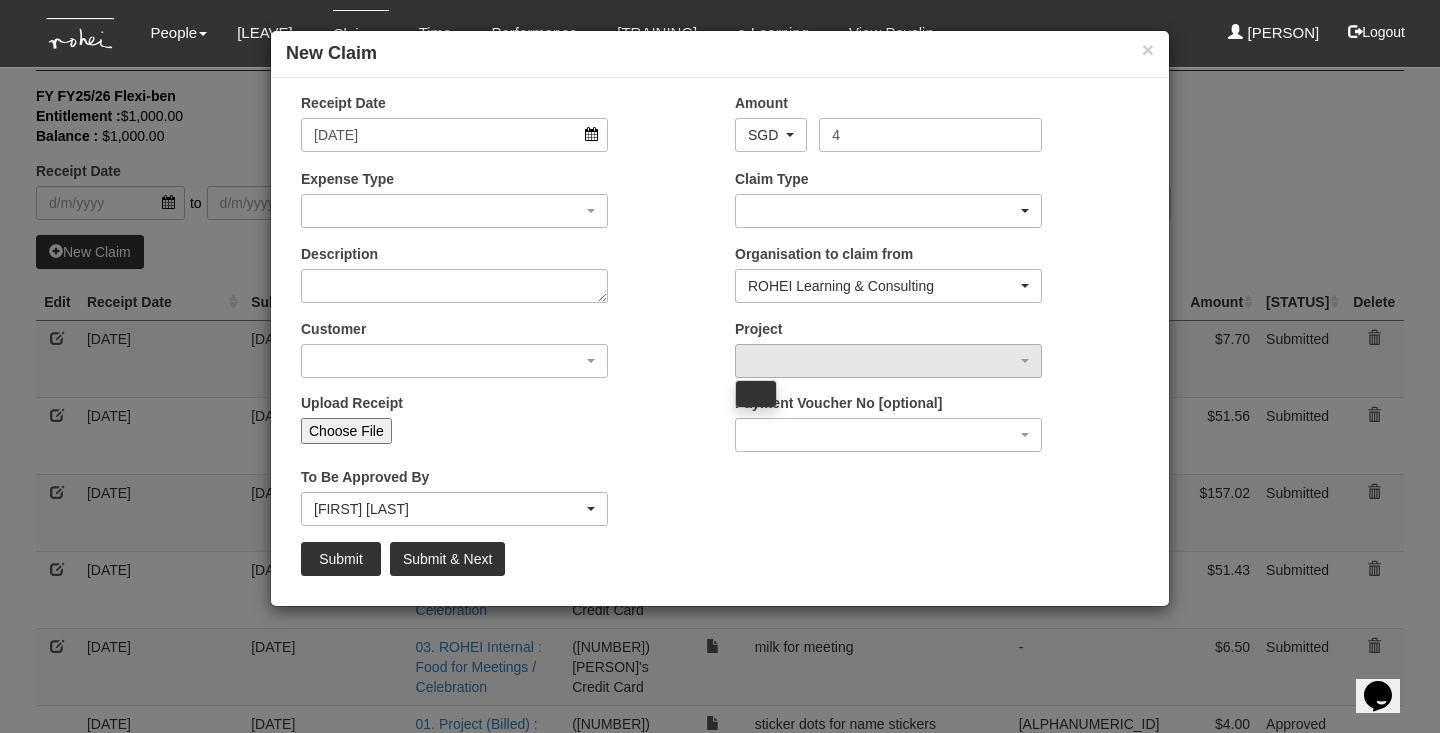 click at bounding box center (454, 211) 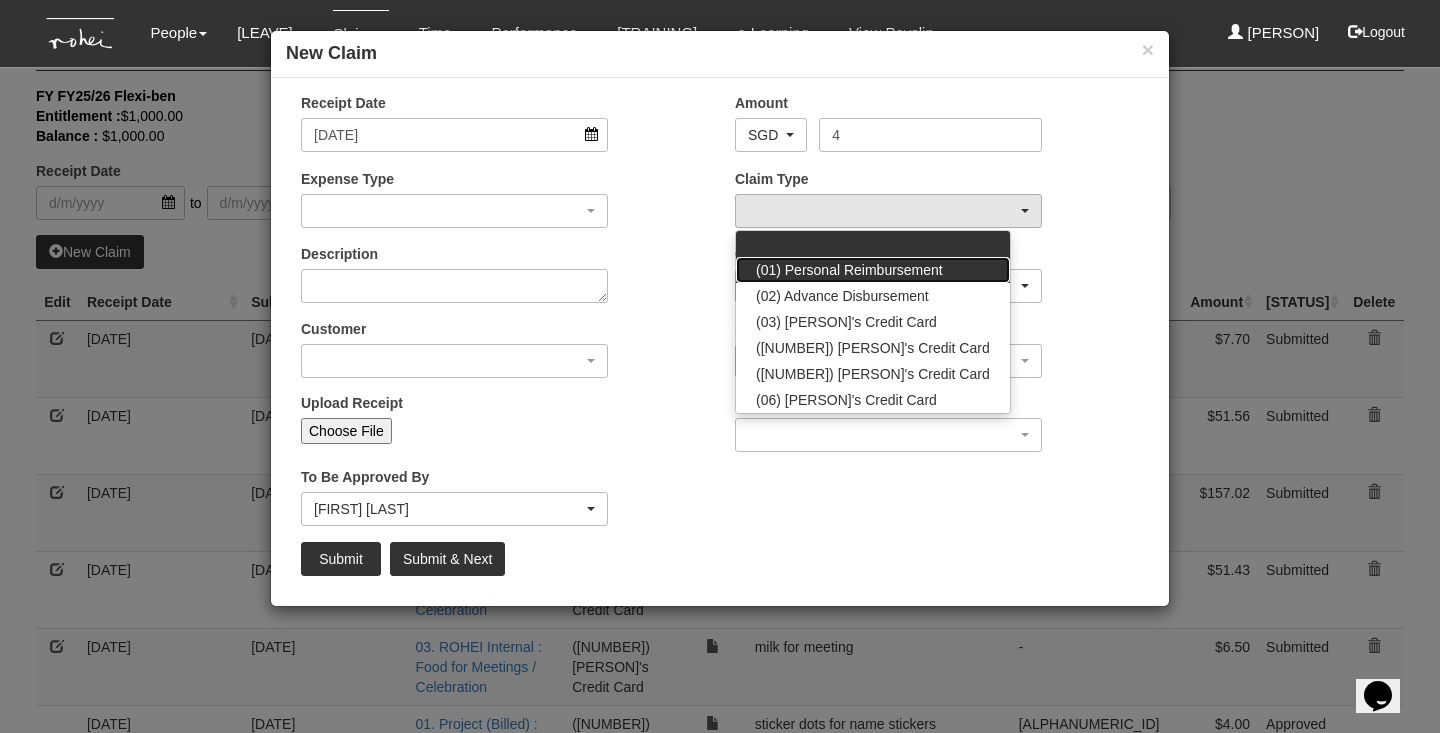 click on "(01) Personal Reimbursement" at bounding box center (756, 249) 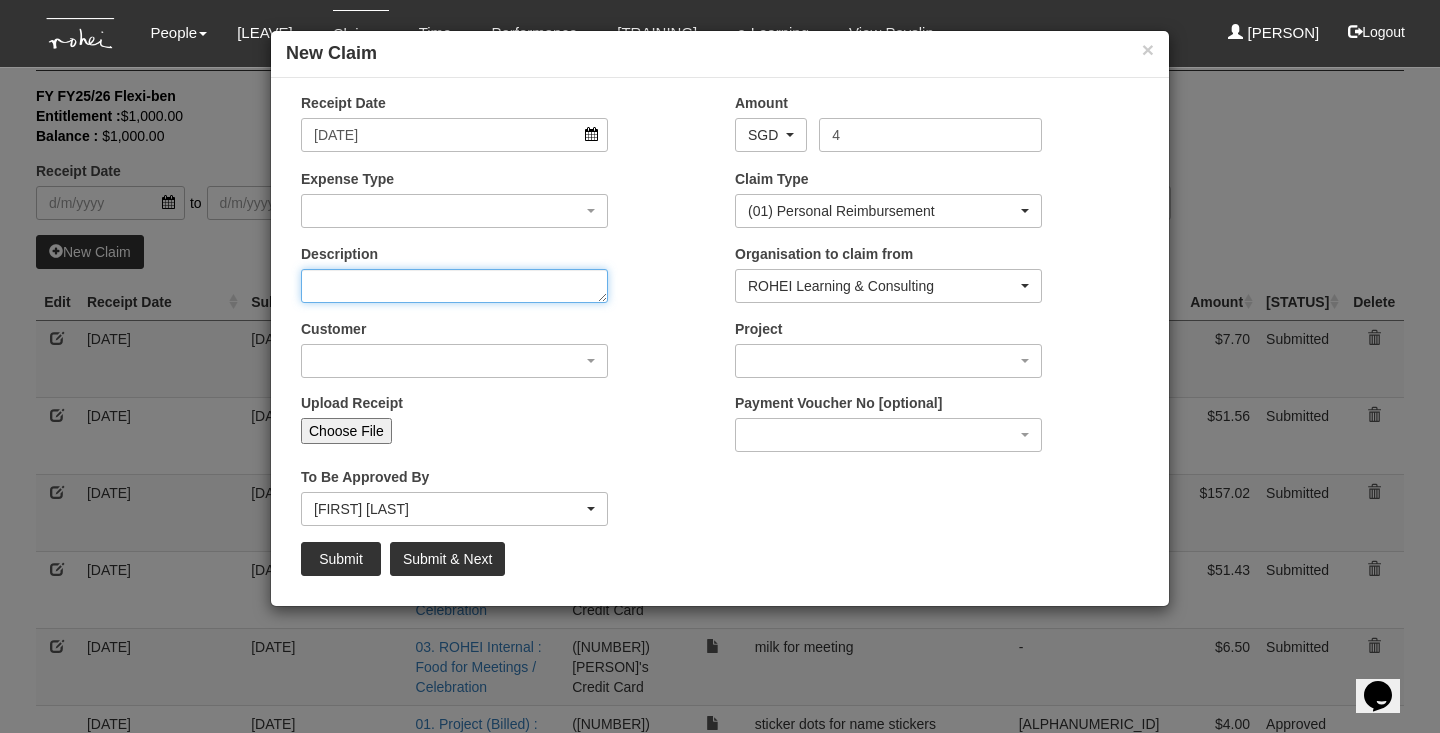 click on "Description" at bounding box center (454, 286) 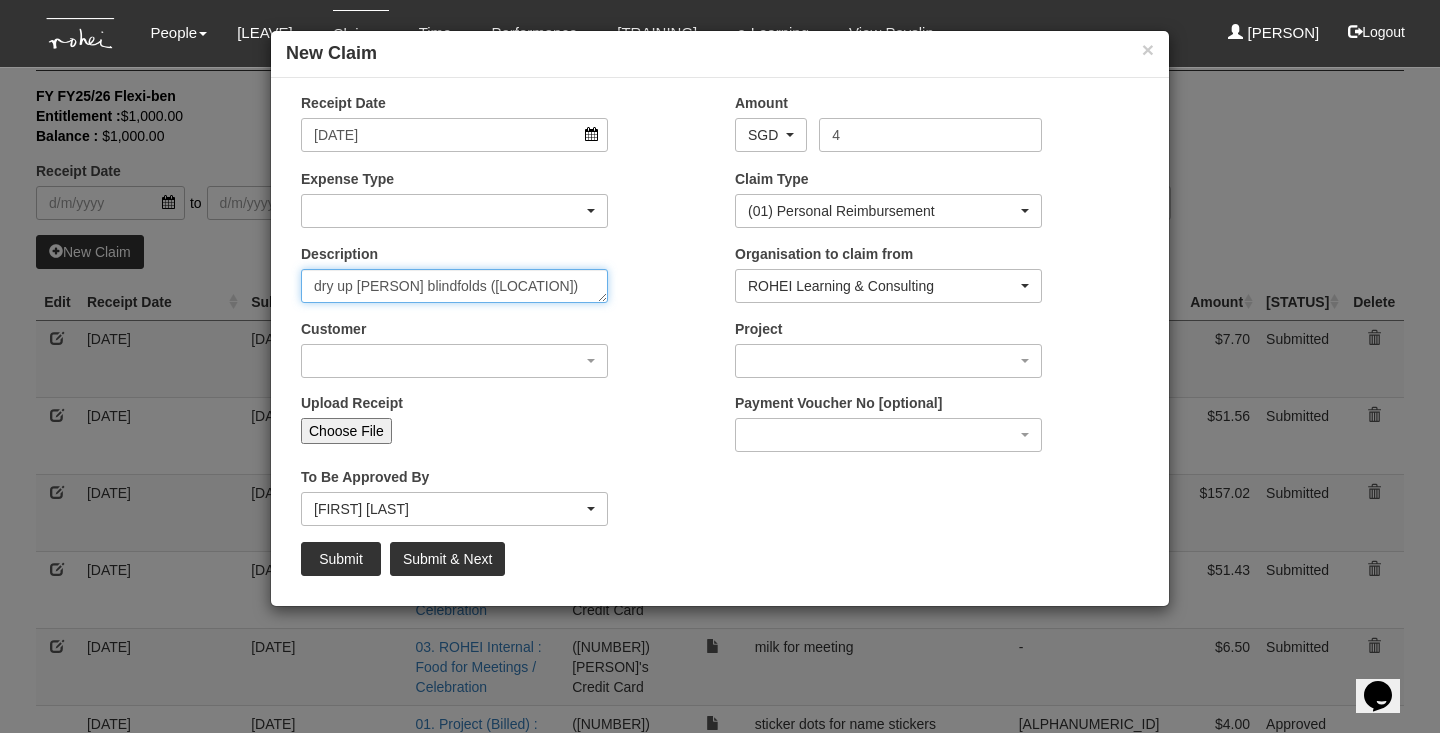 type on "dry up [PERSON] blindfolds ([LOCATION])" 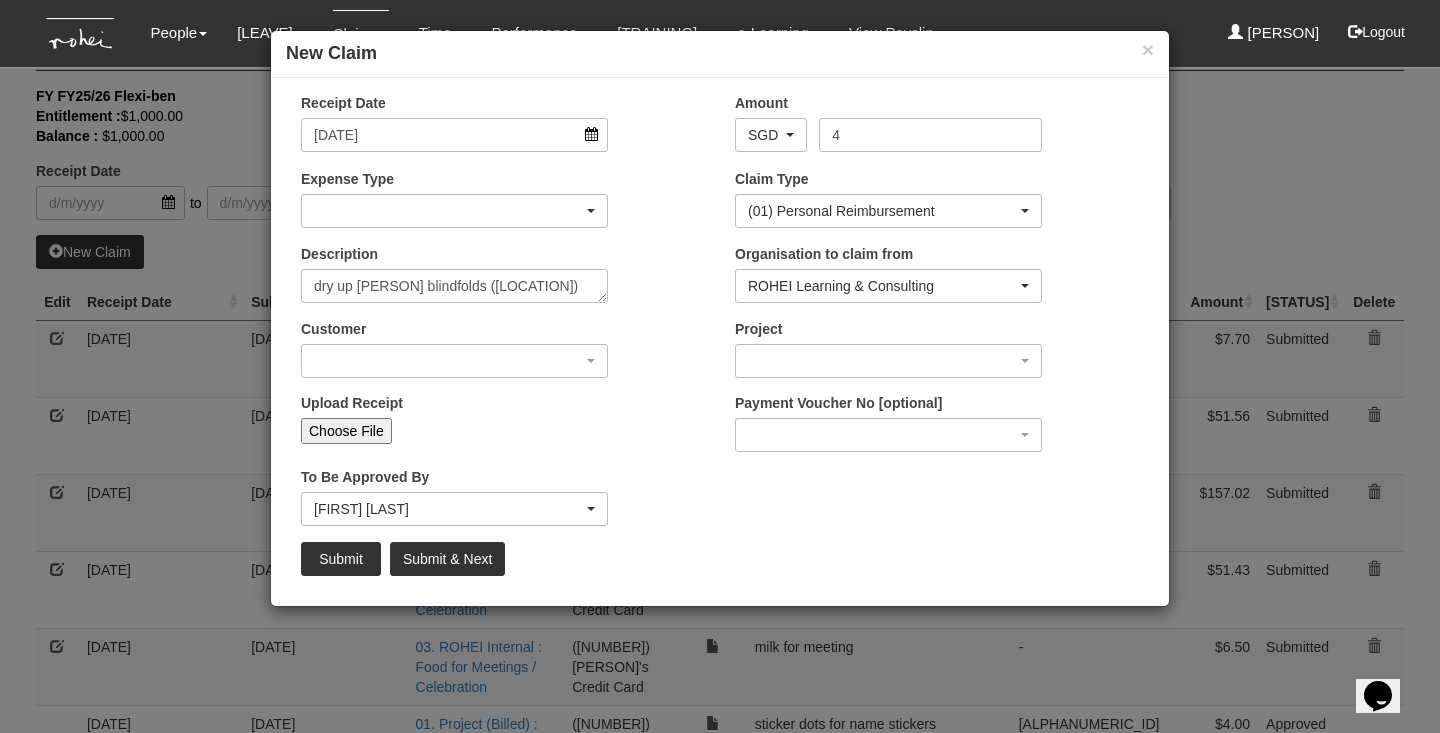click at bounding box center [454, 211] 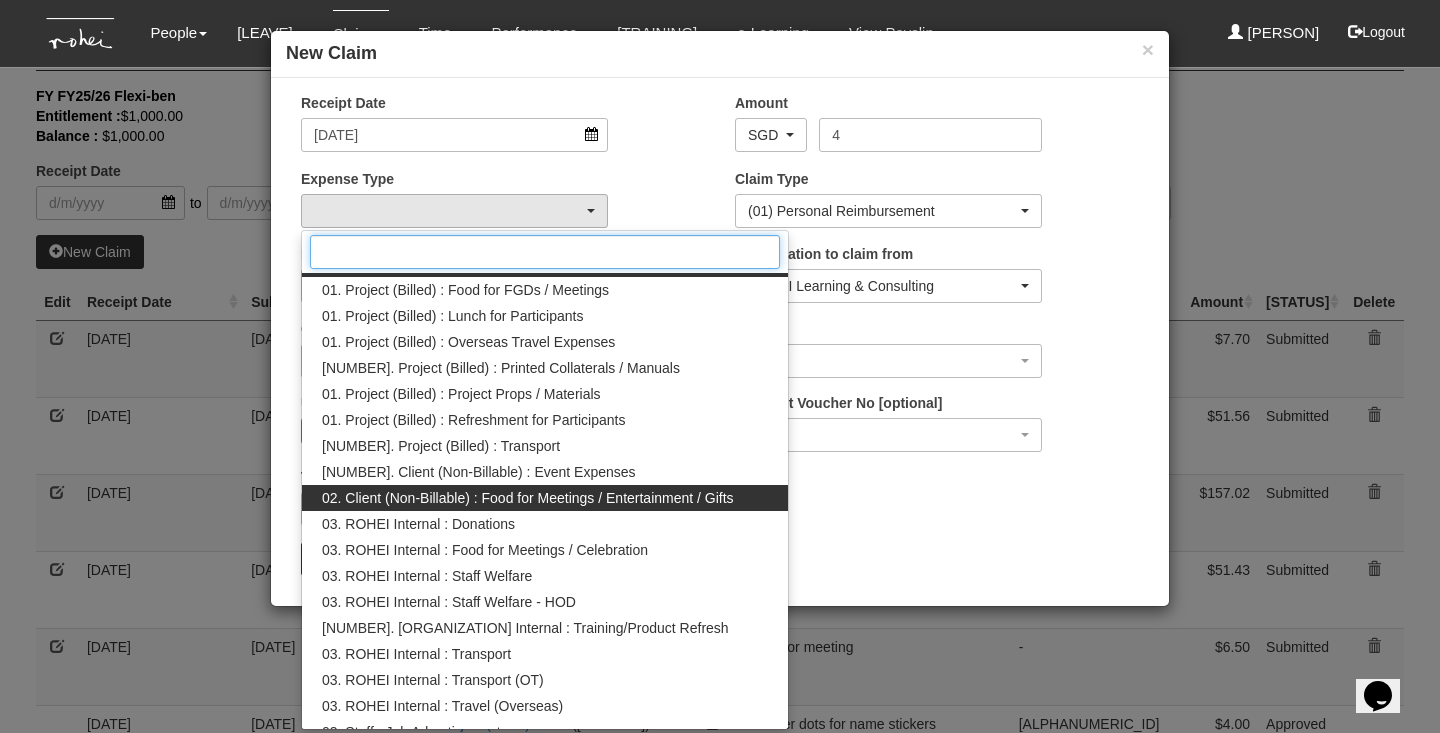 scroll, scrollTop: 2, scrollLeft: 0, axis: vertical 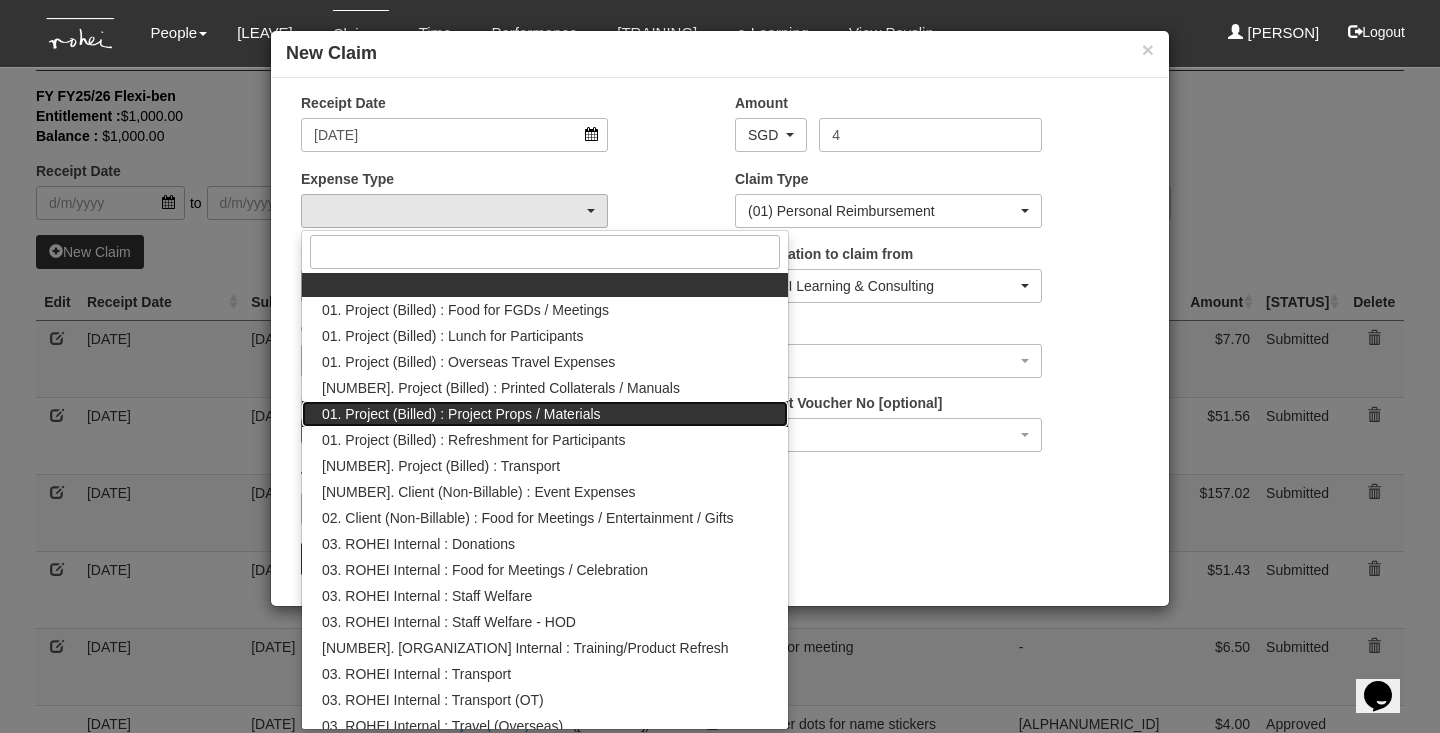click on "01. Project (Billed) : Project Props / Materials" at bounding box center (322, 289) 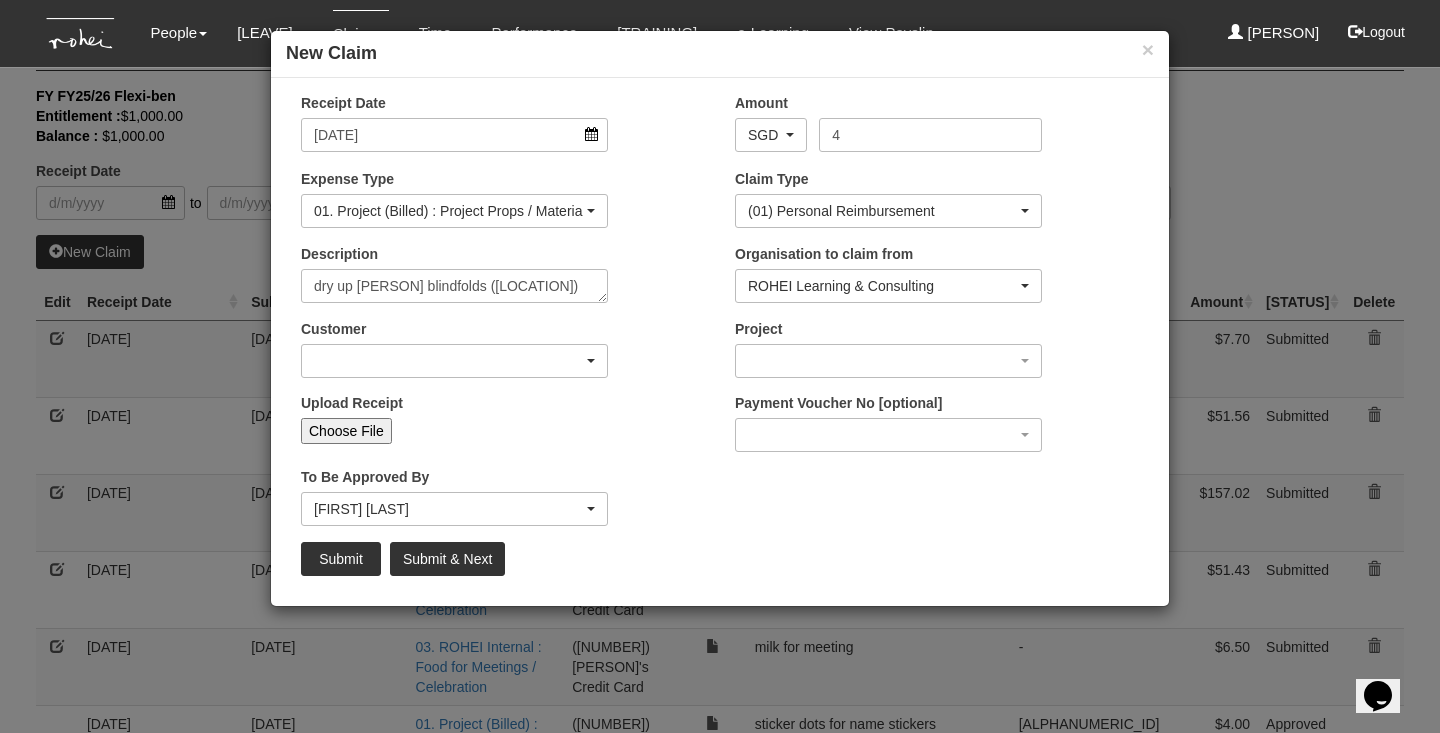 click at bounding box center (454, 361) 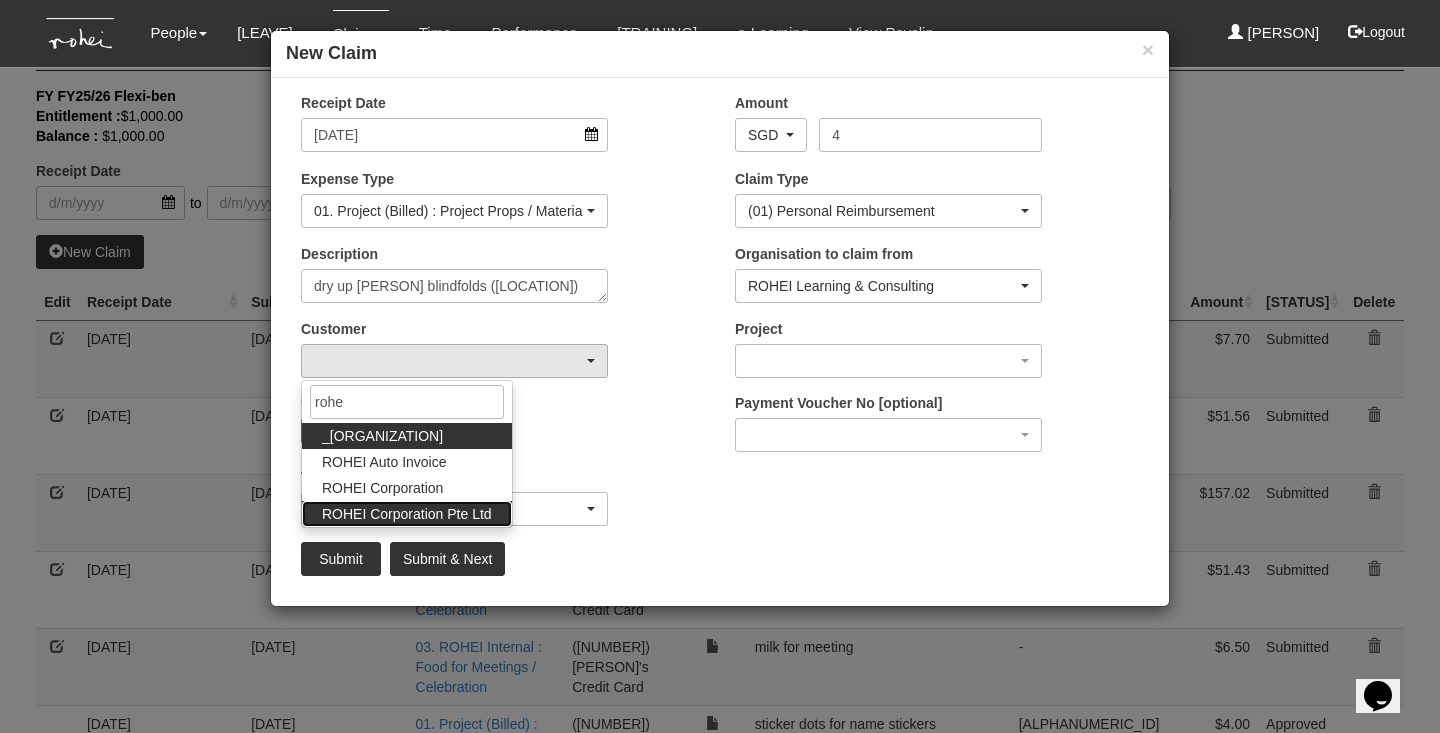 click on "ROHEI Corporation Pte Ltd" at bounding box center (382, 436) 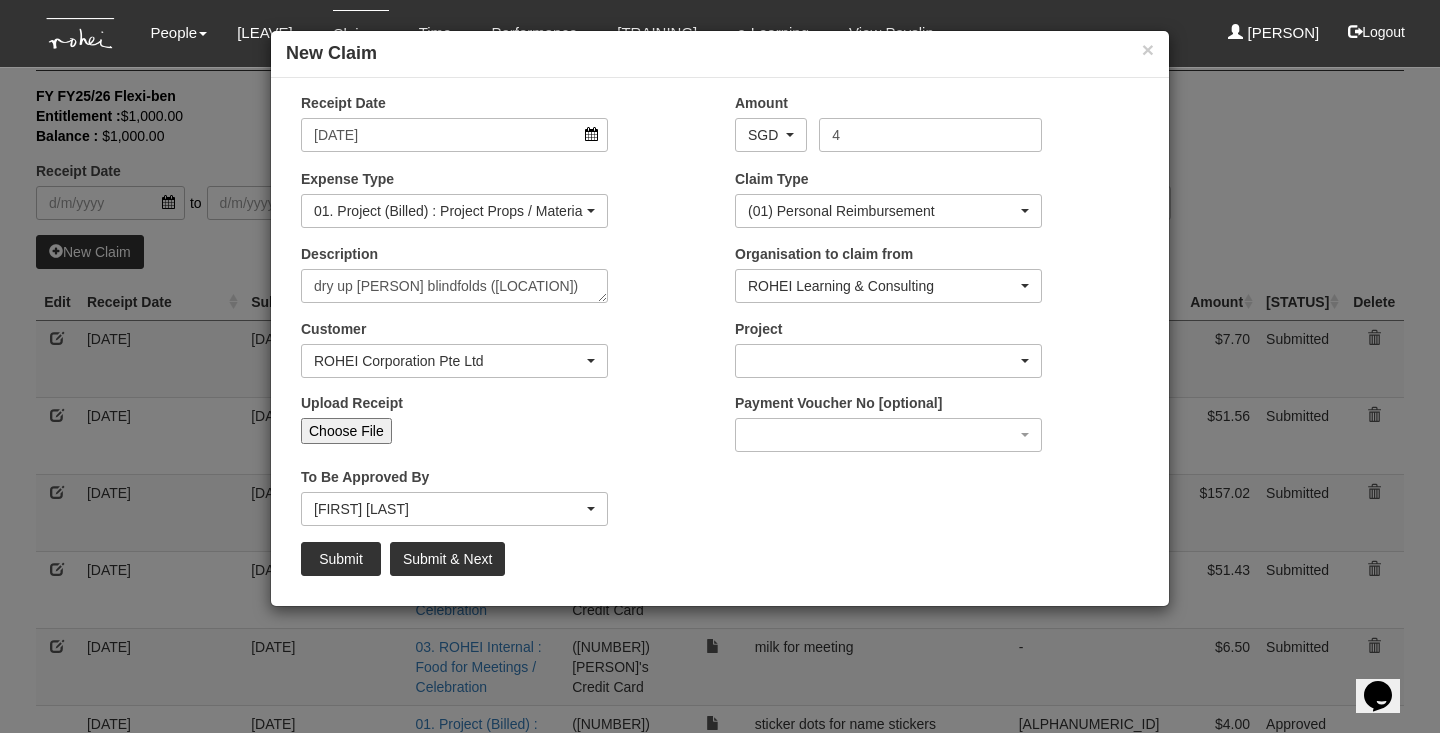click at bounding box center [888, 361] 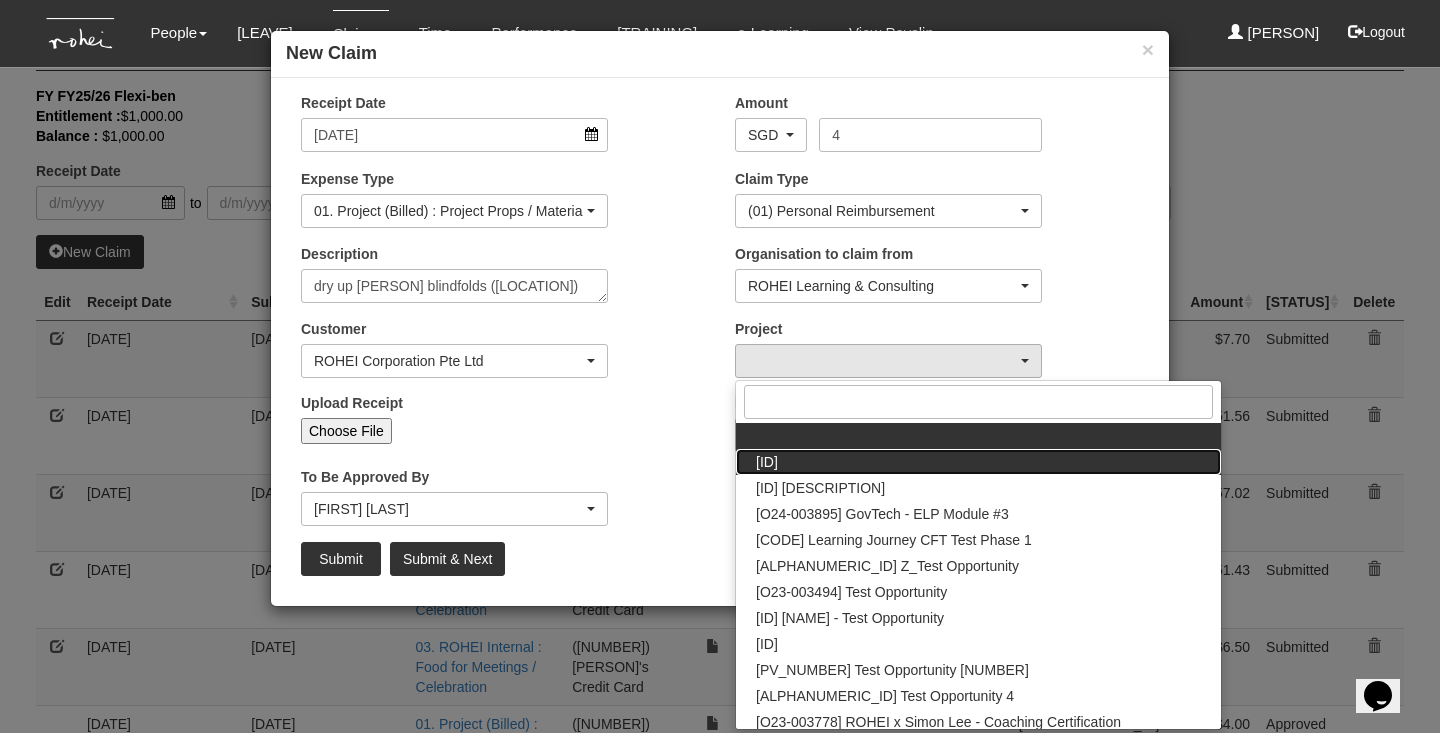 click on "[ID]" at bounding box center [756, 441] 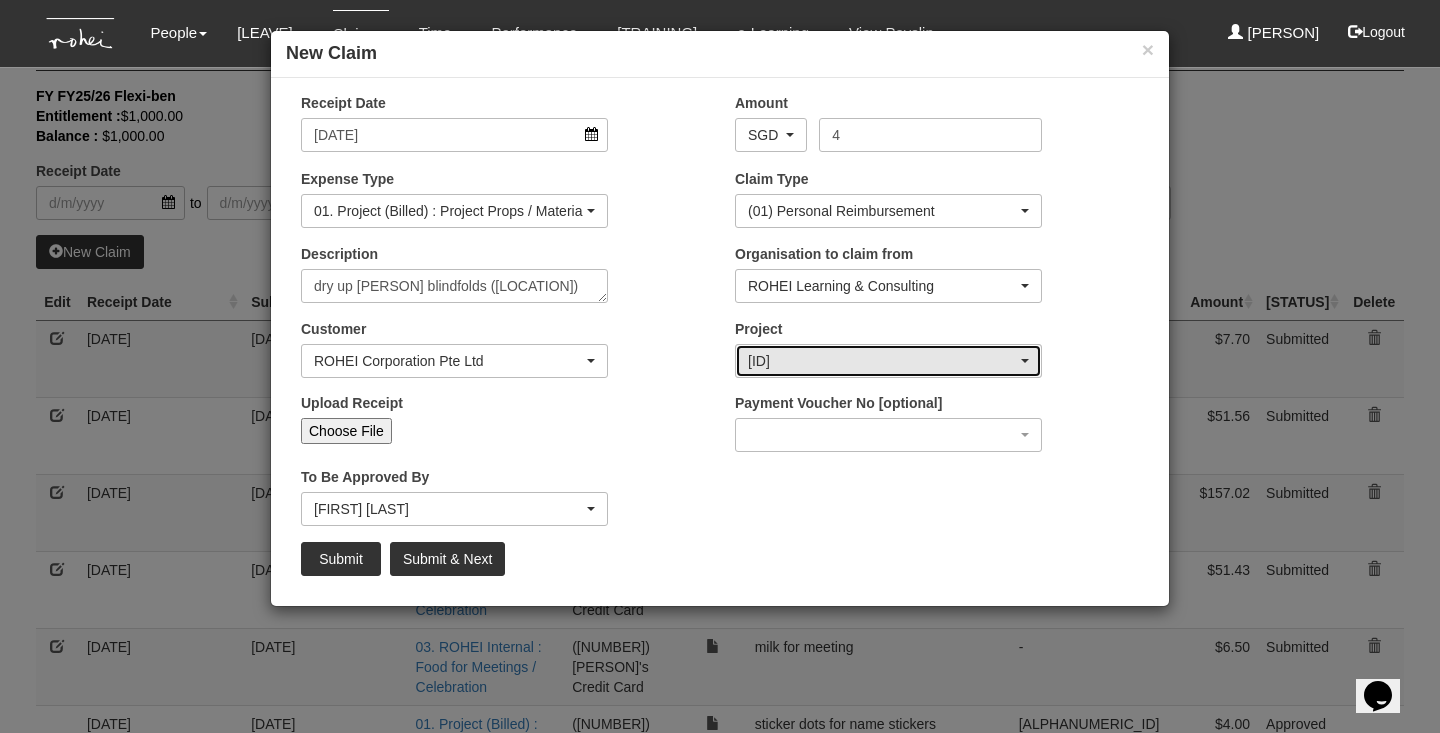 type 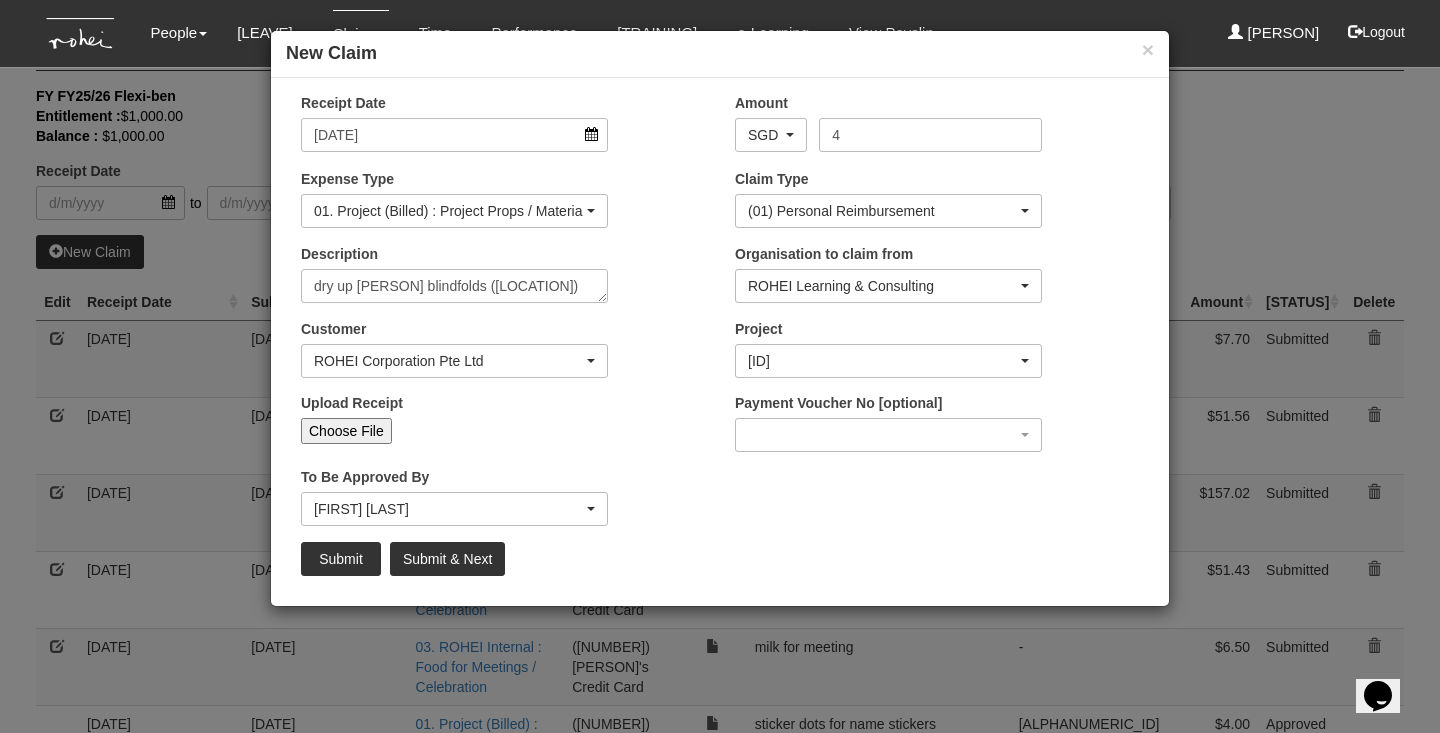 click on "Choose File" at bounding box center (346, 431) 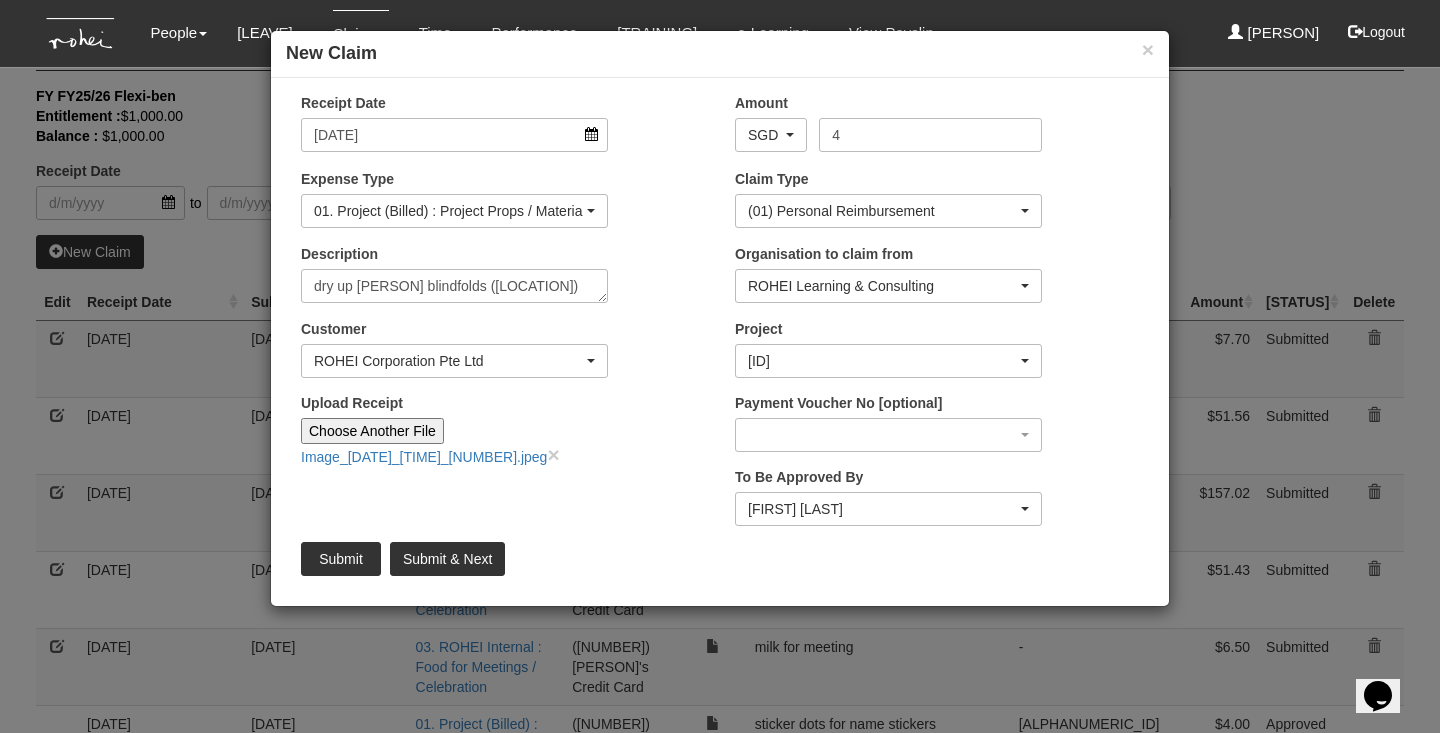 click on "Choose Another File" at bounding box center (372, 431) 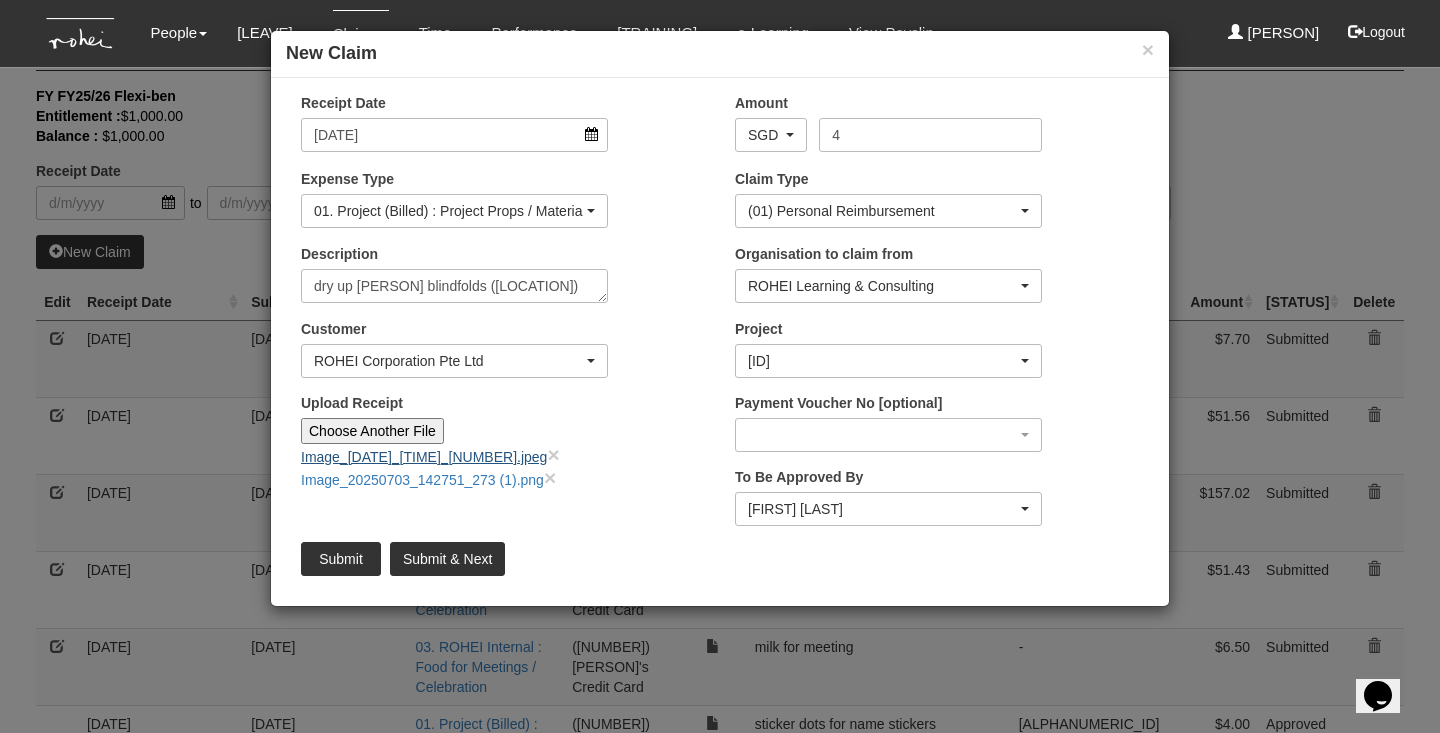 click on "Image_[DATE]_[TIME]_[NUMBER].jpeg" at bounding box center (424, 457) 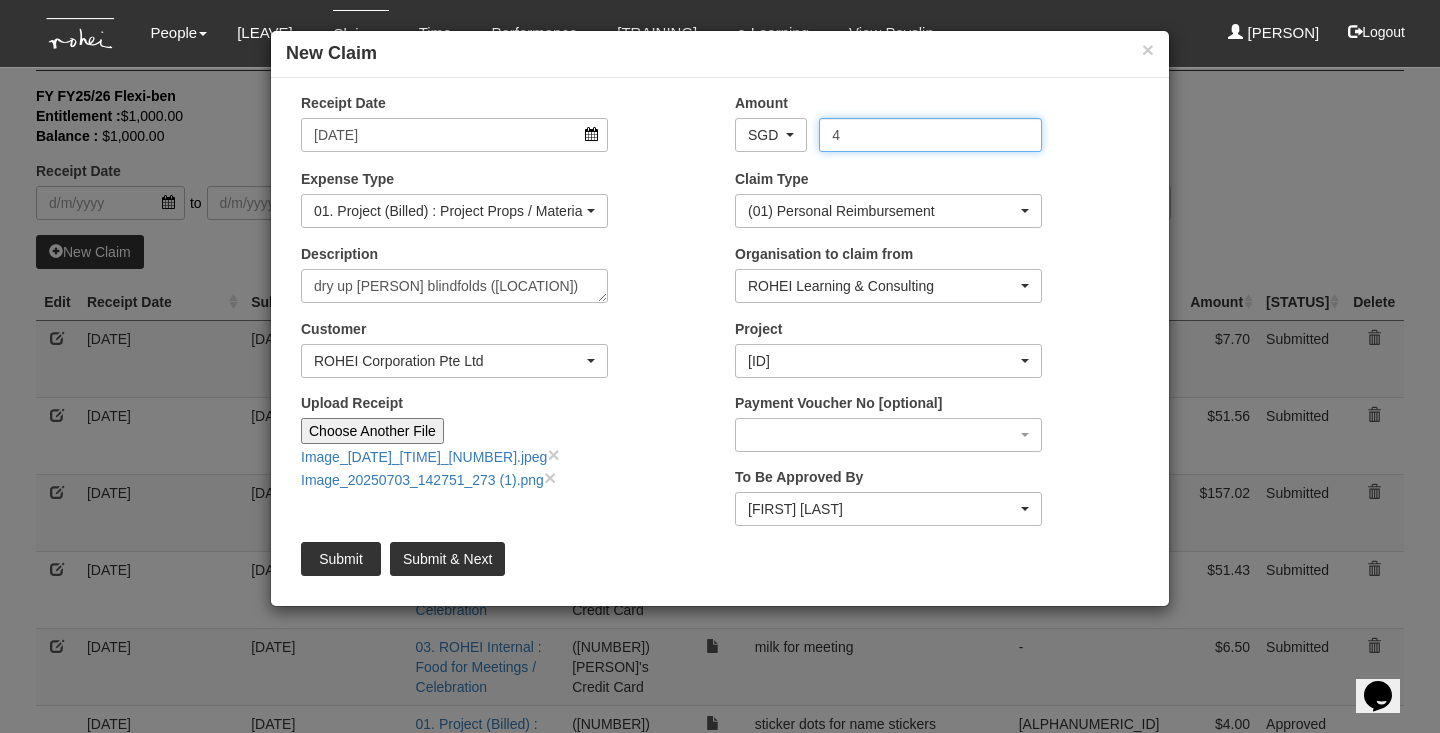 click on "4" at bounding box center (930, 135) 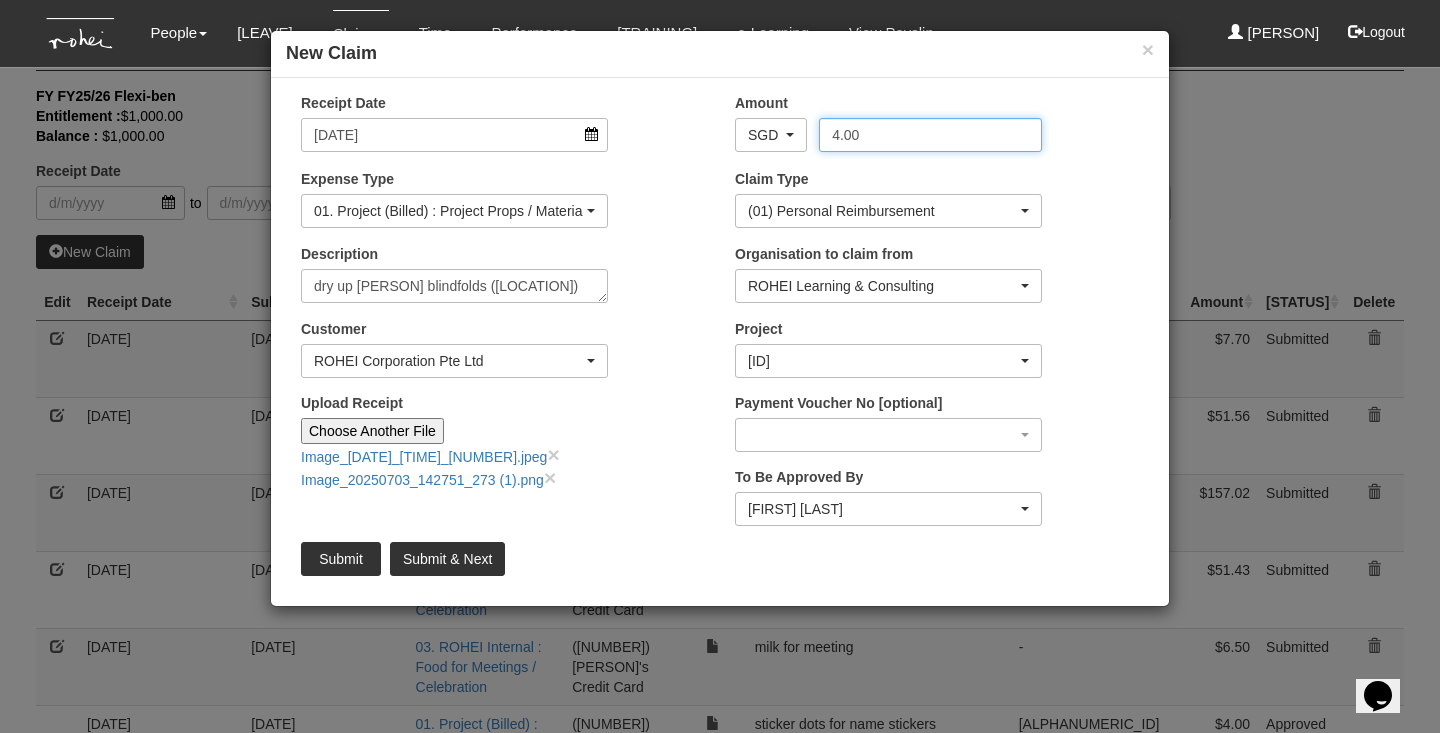 type on "4.00" 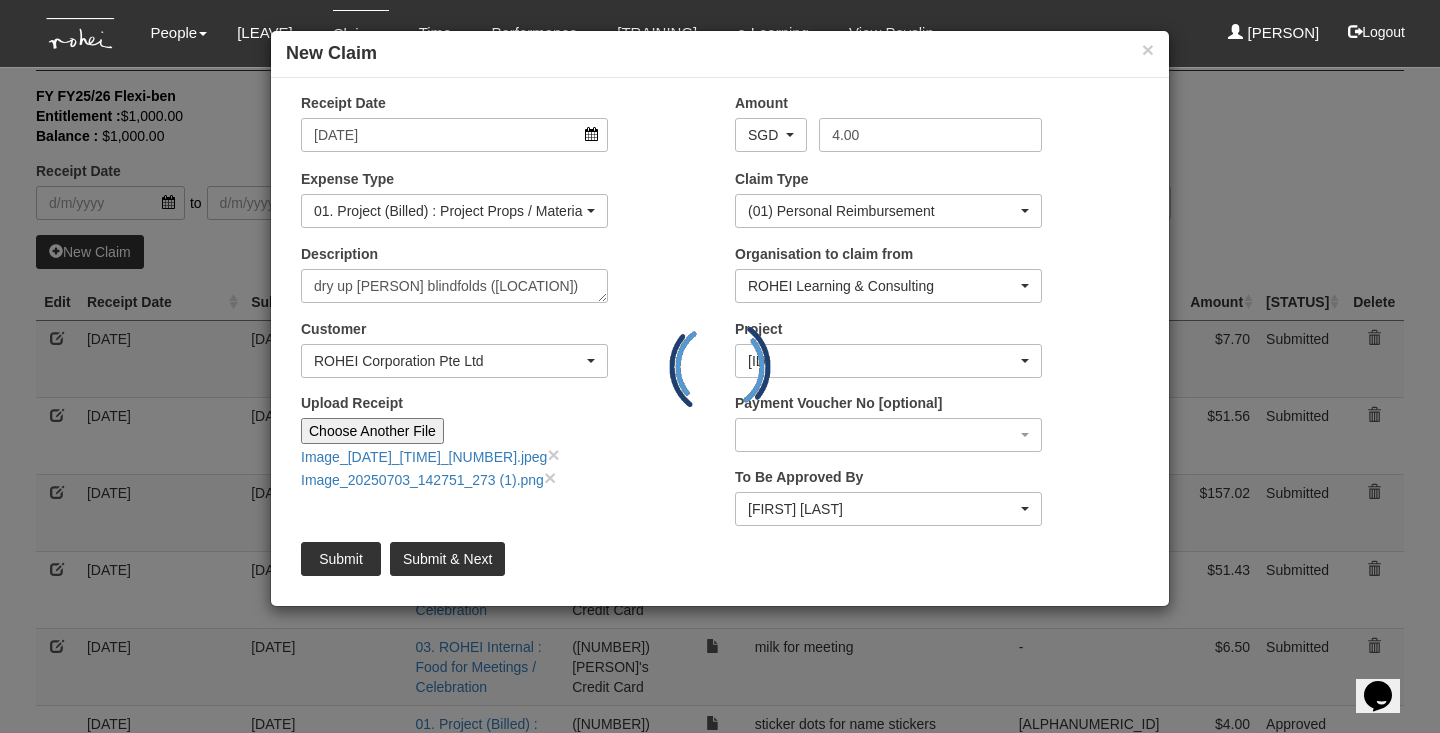 click on "Submit
Submit & Next" at bounding box center (720, 559) 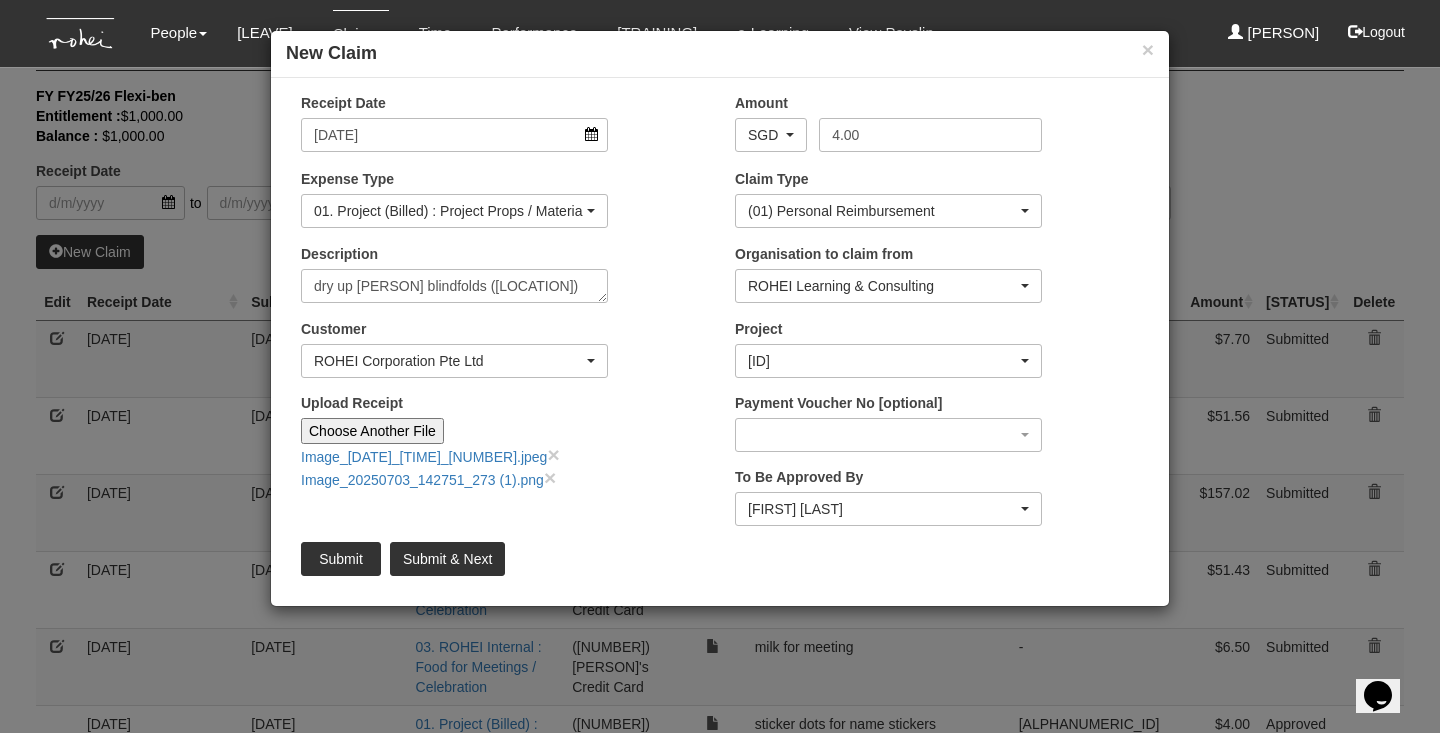 click on "Submit" at bounding box center (341, 559) 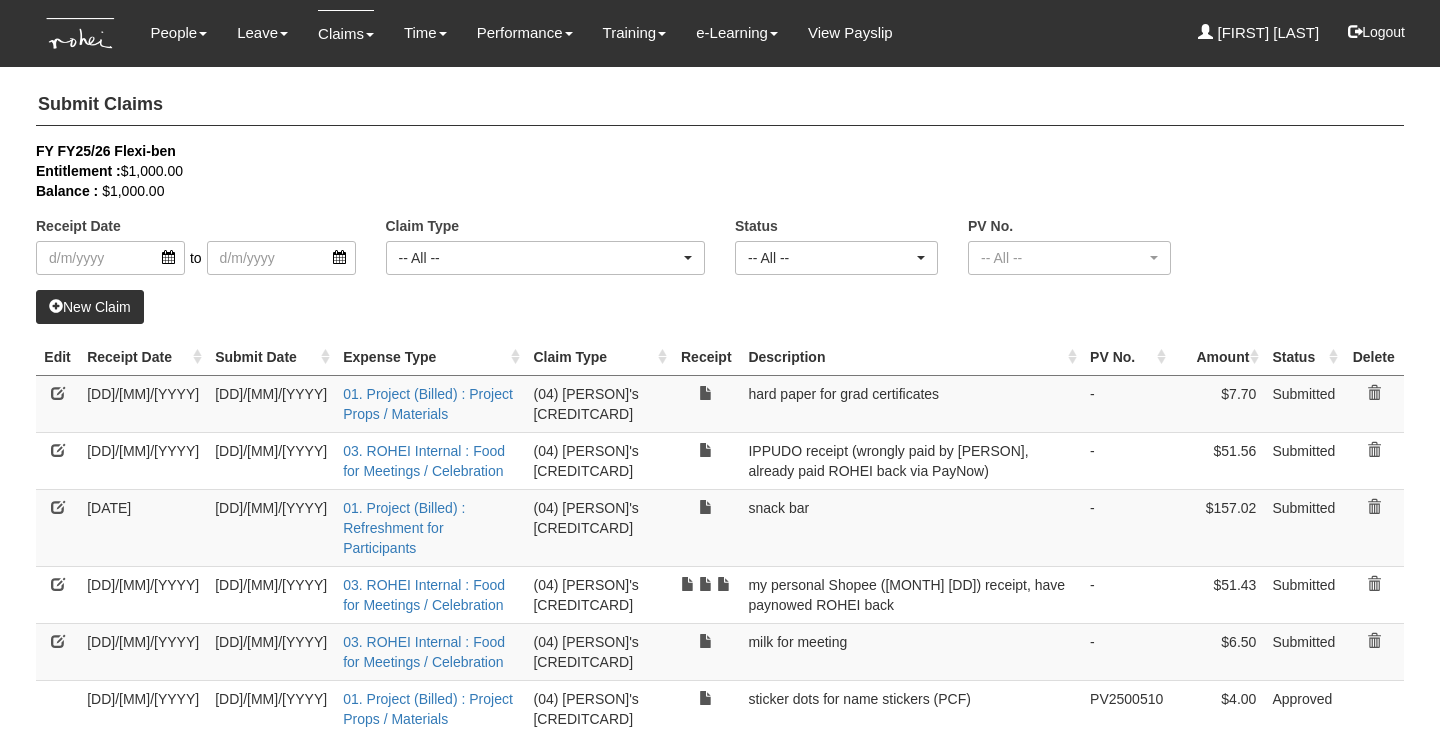 scroll, scrollTop: 0, scrollLeft: 0, axis: both 